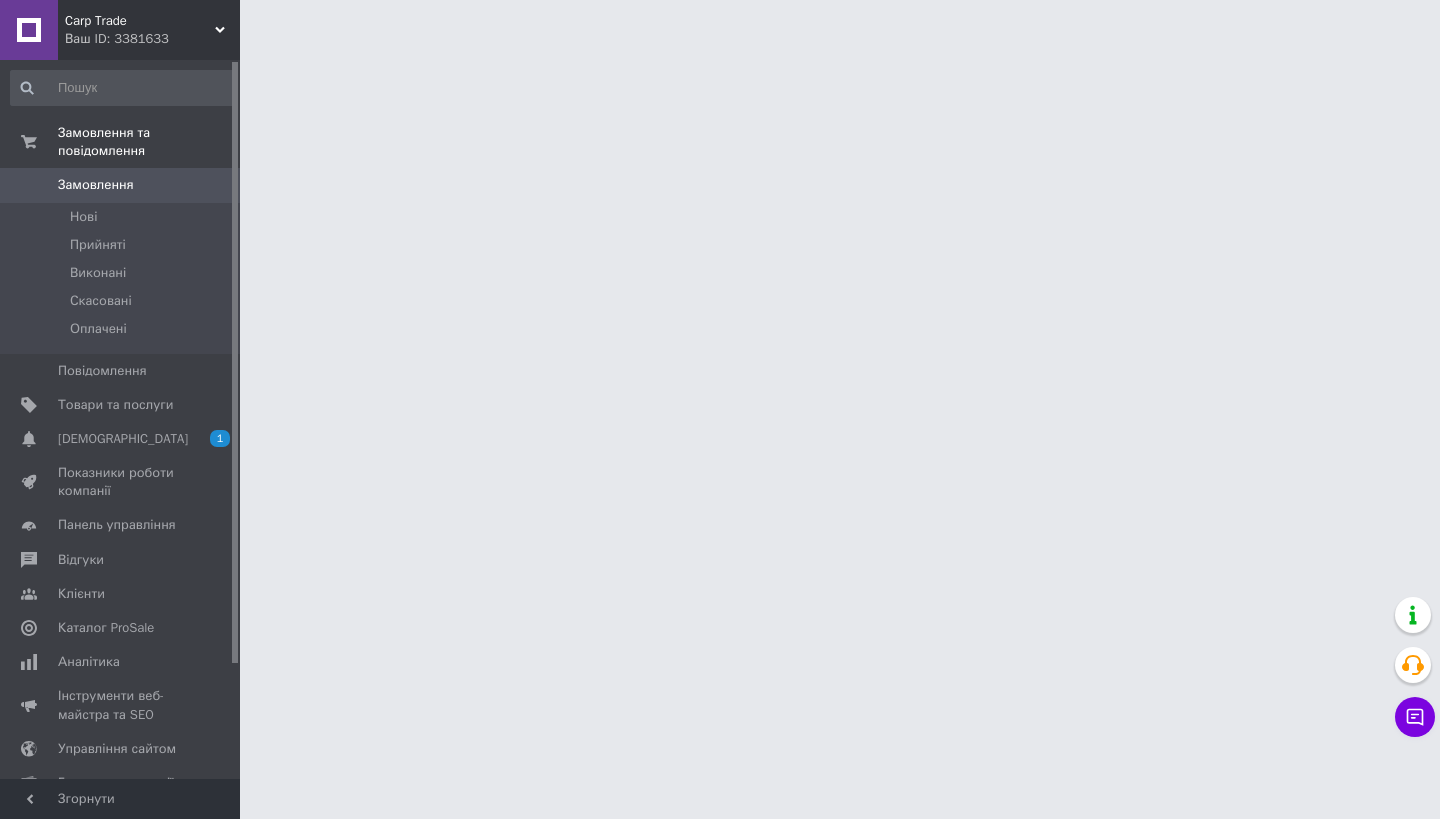 scroll, scrollTop: 0, scrollLeft: 0, axis: both 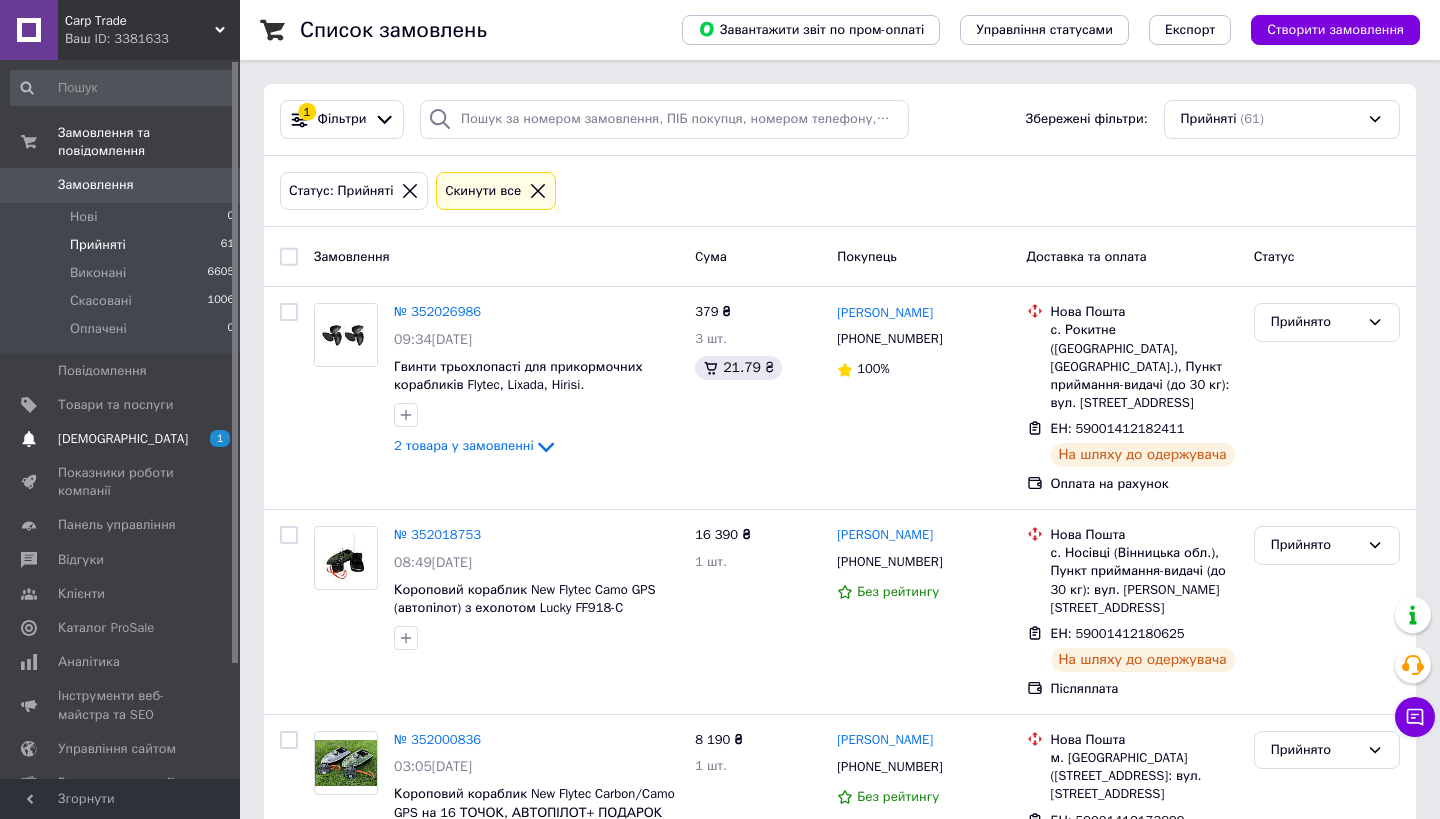 click on "[DEMOGRAPHIC_DATA]" at bounding box center [123, 439] 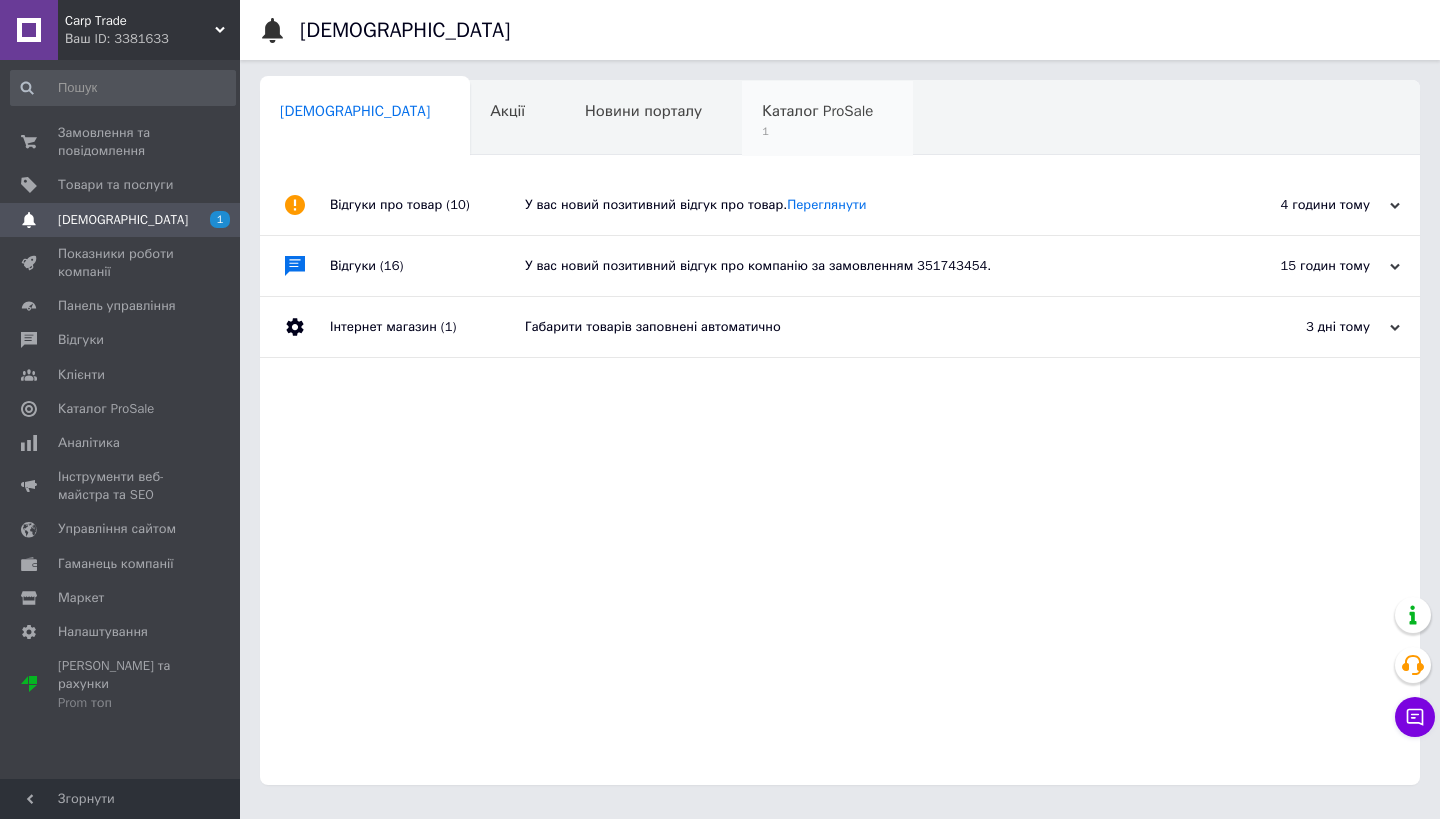 click on "1" at bounding box center (817, 131) 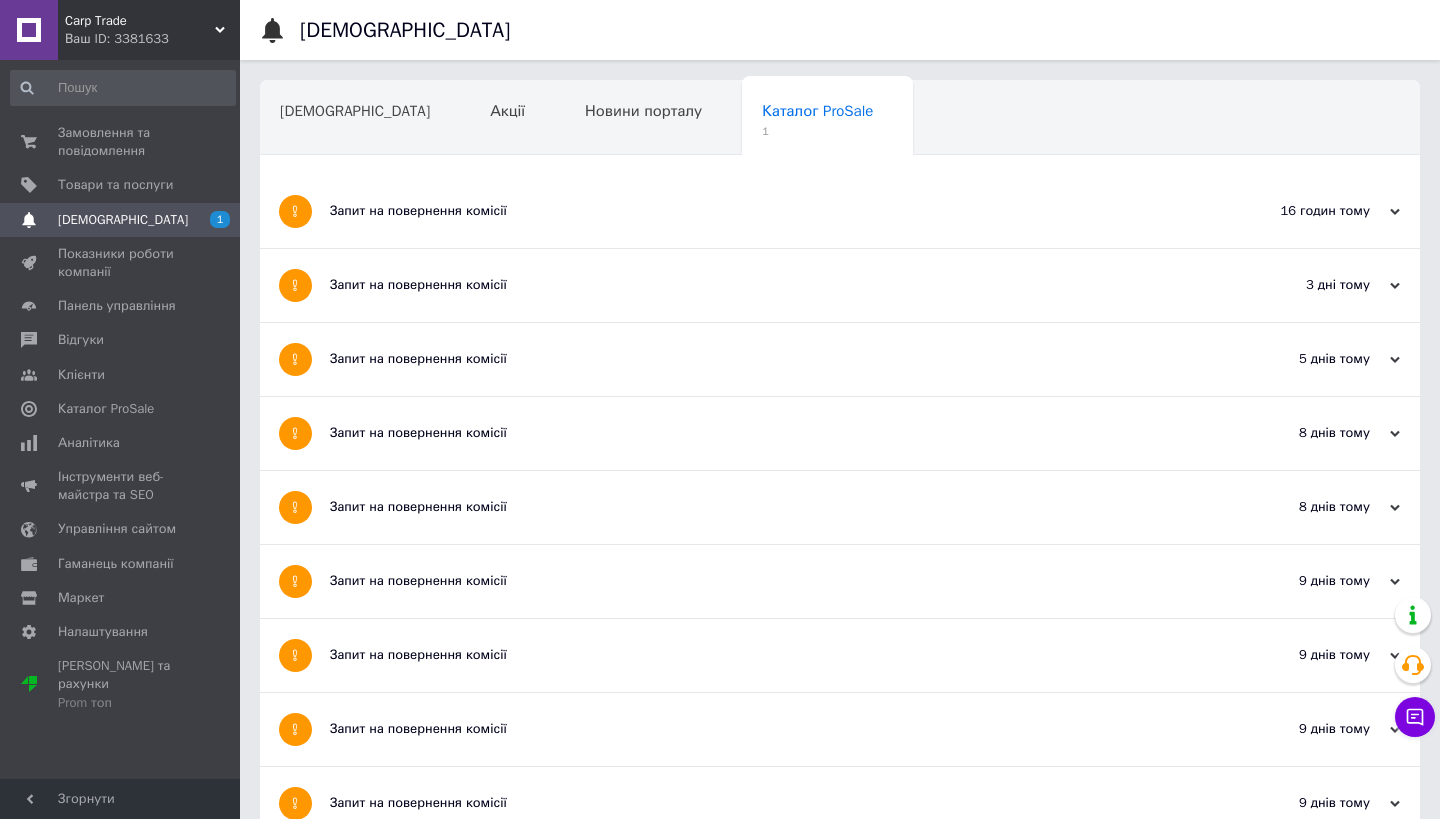click on "Запит на повернення комісії" at bounding box center [765, 211] 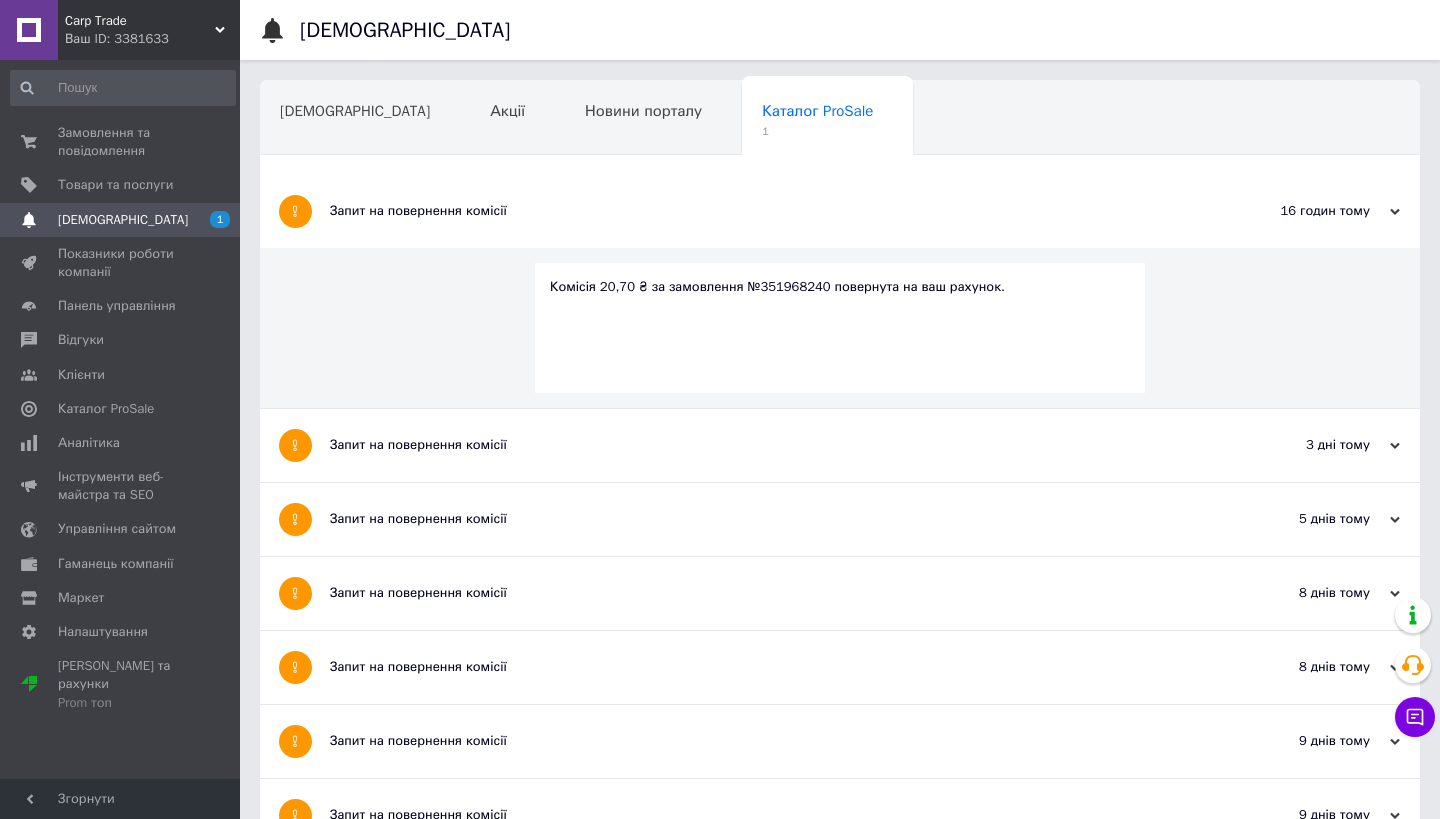 click on "Запит на повернення комісії" at bounding box center (765, 211) 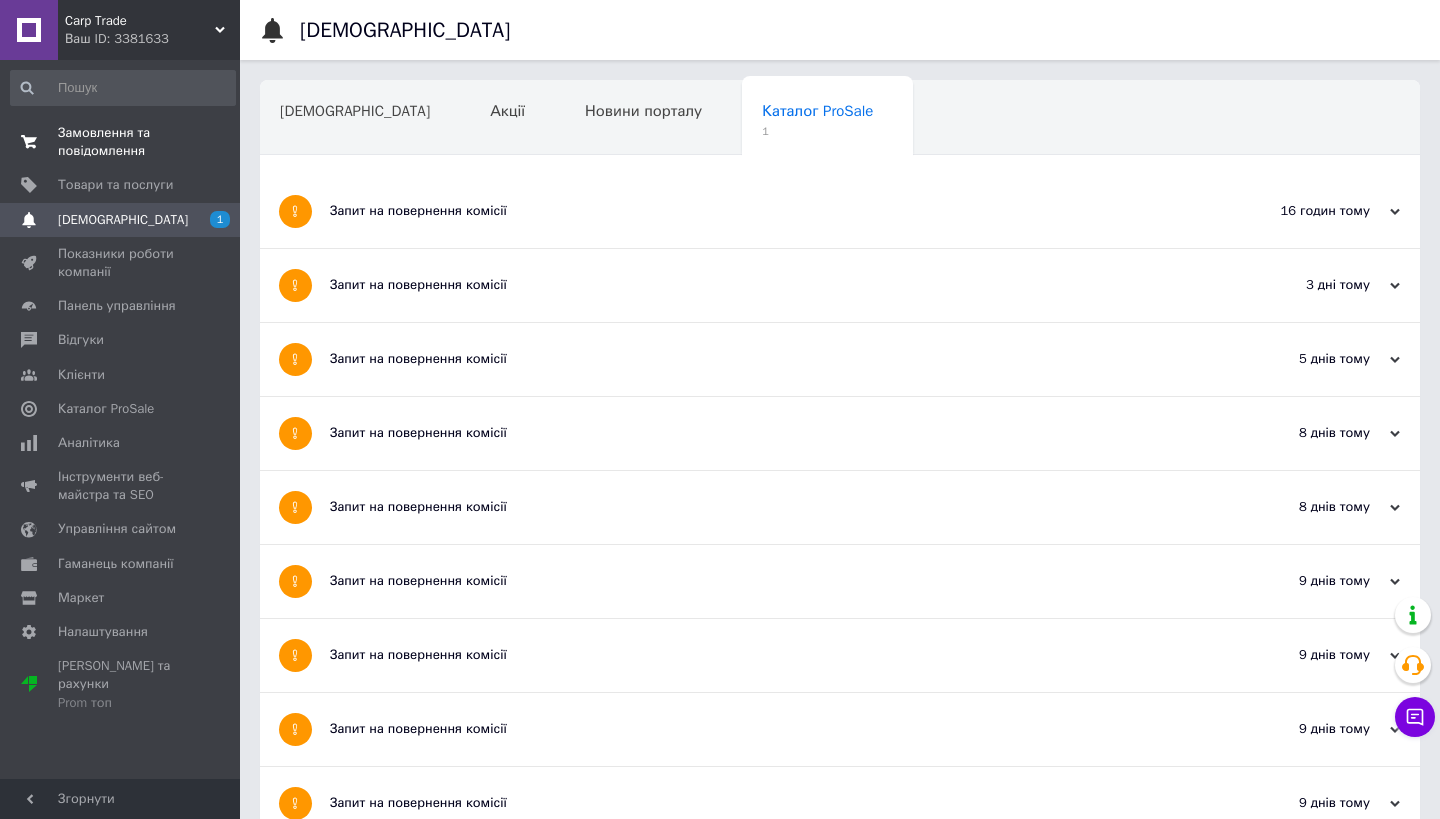 click on "Замовлення та повідомлення" at bounding box center [121, 142] 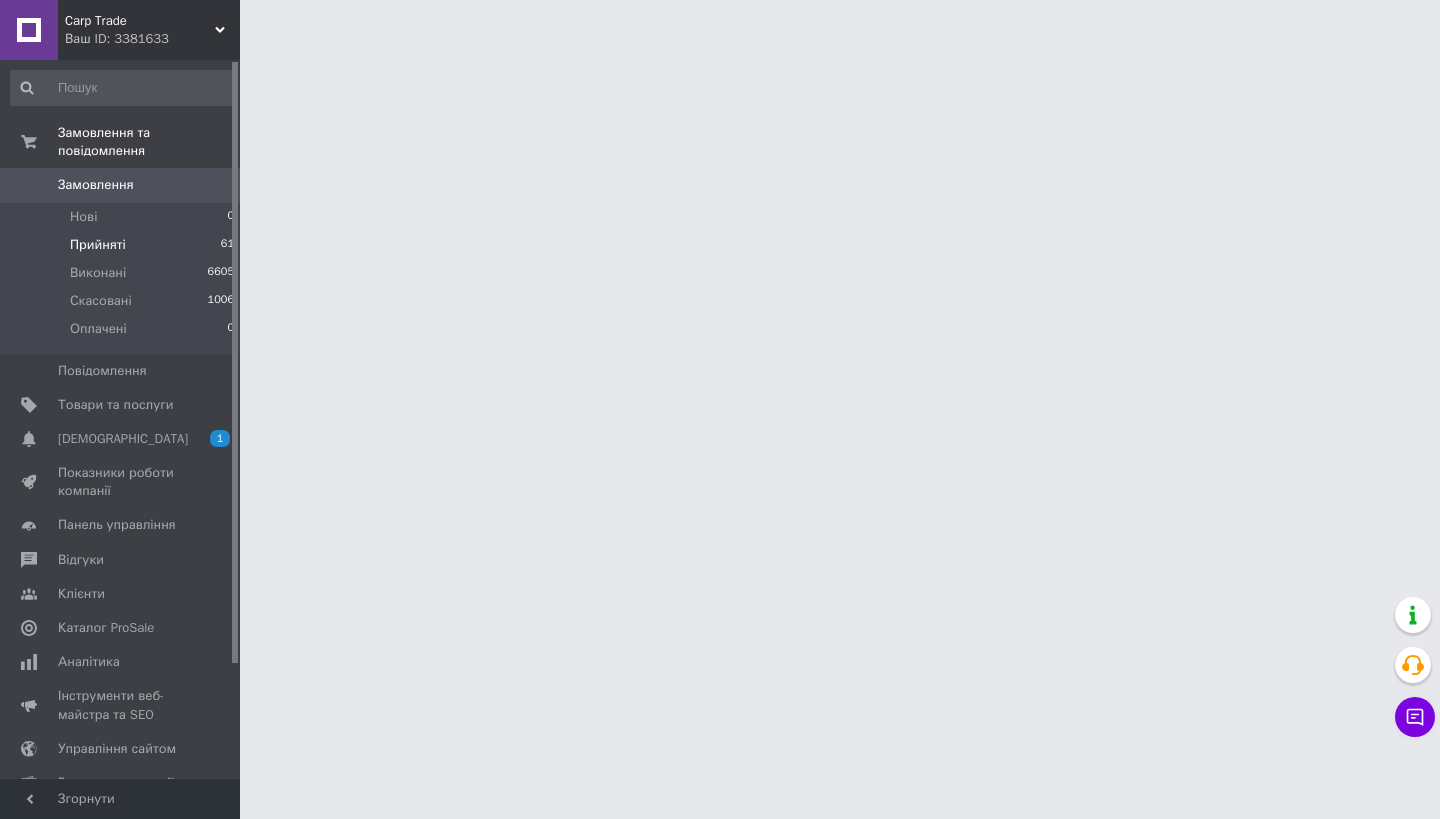 click on "Прийняті" at bounding box center (98, 245) 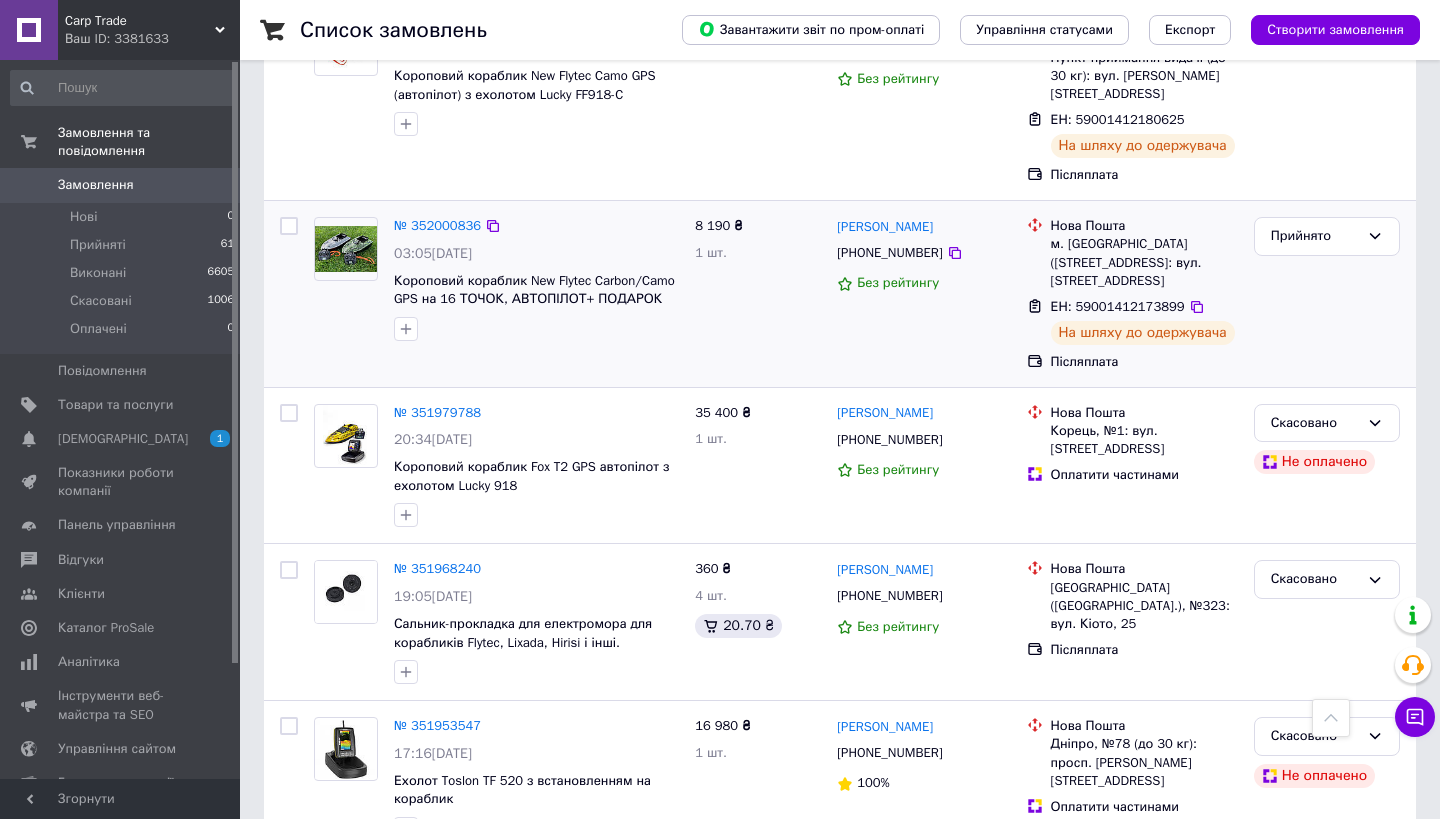 scroll, scrollTop: 446, scrollLeft: 0, axis: vertical 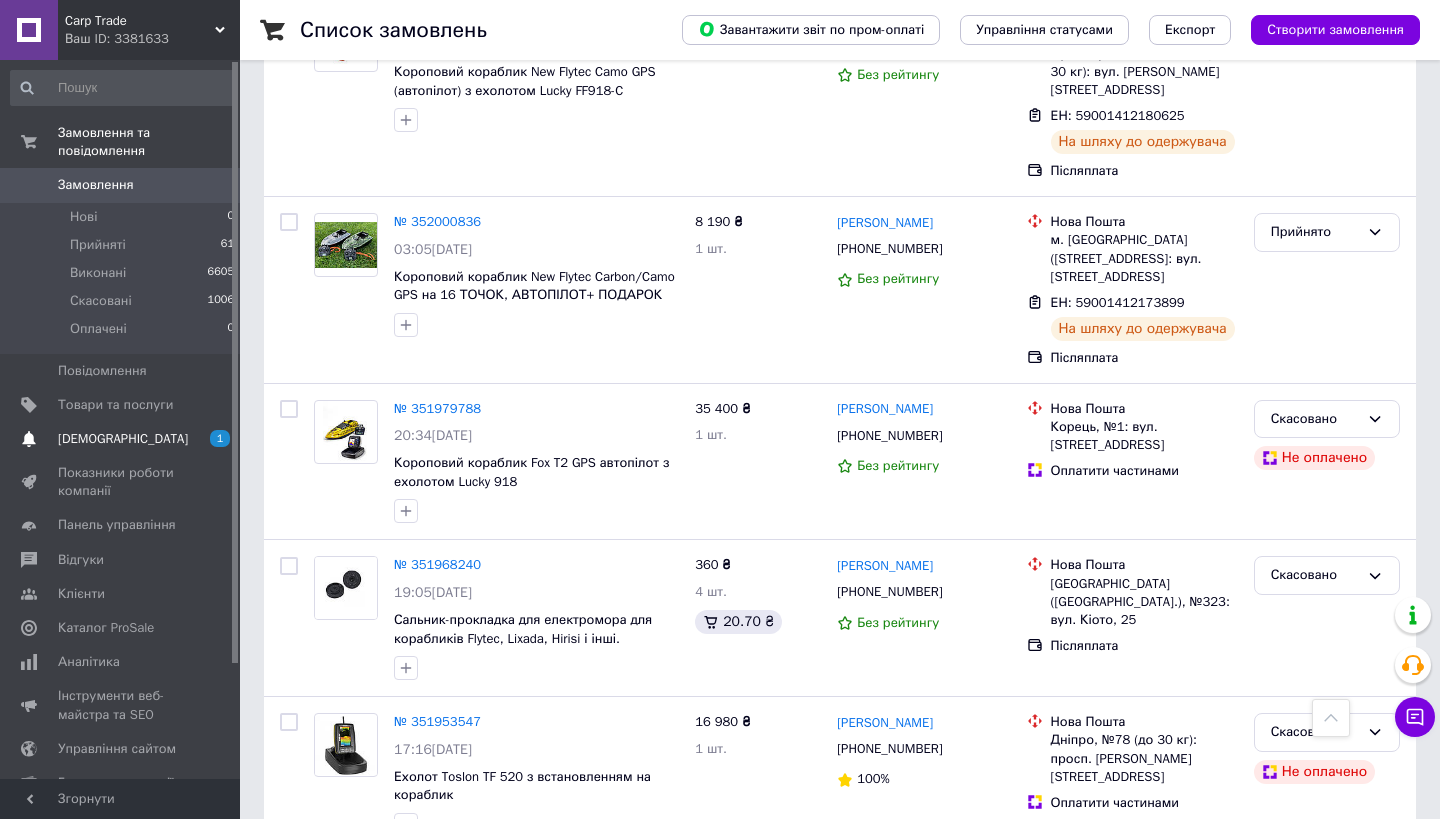 click on "1" at bounding box center (212, 439) 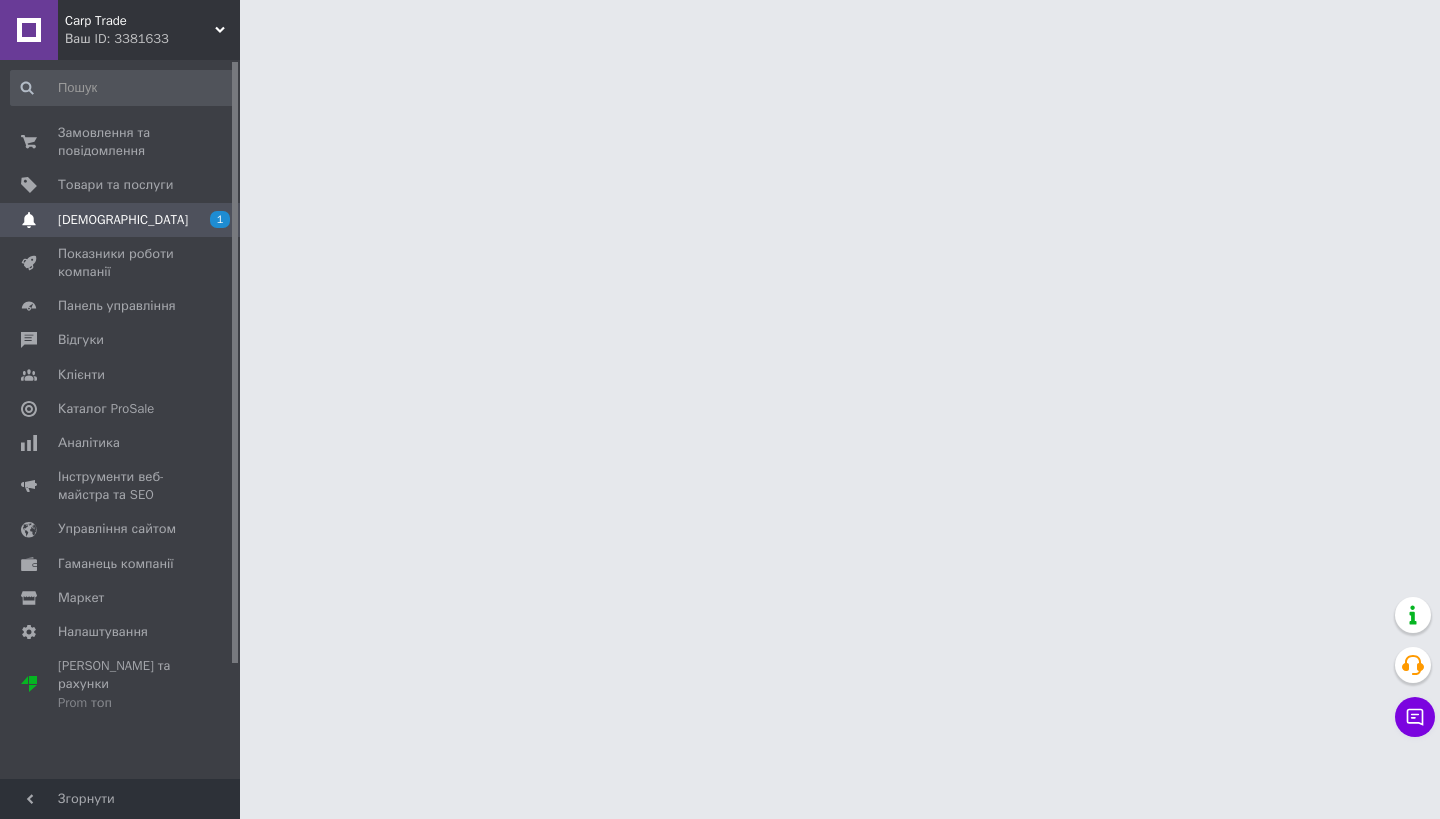 scroll, scrollTop: 0, scrollLeft: 0, axis: both 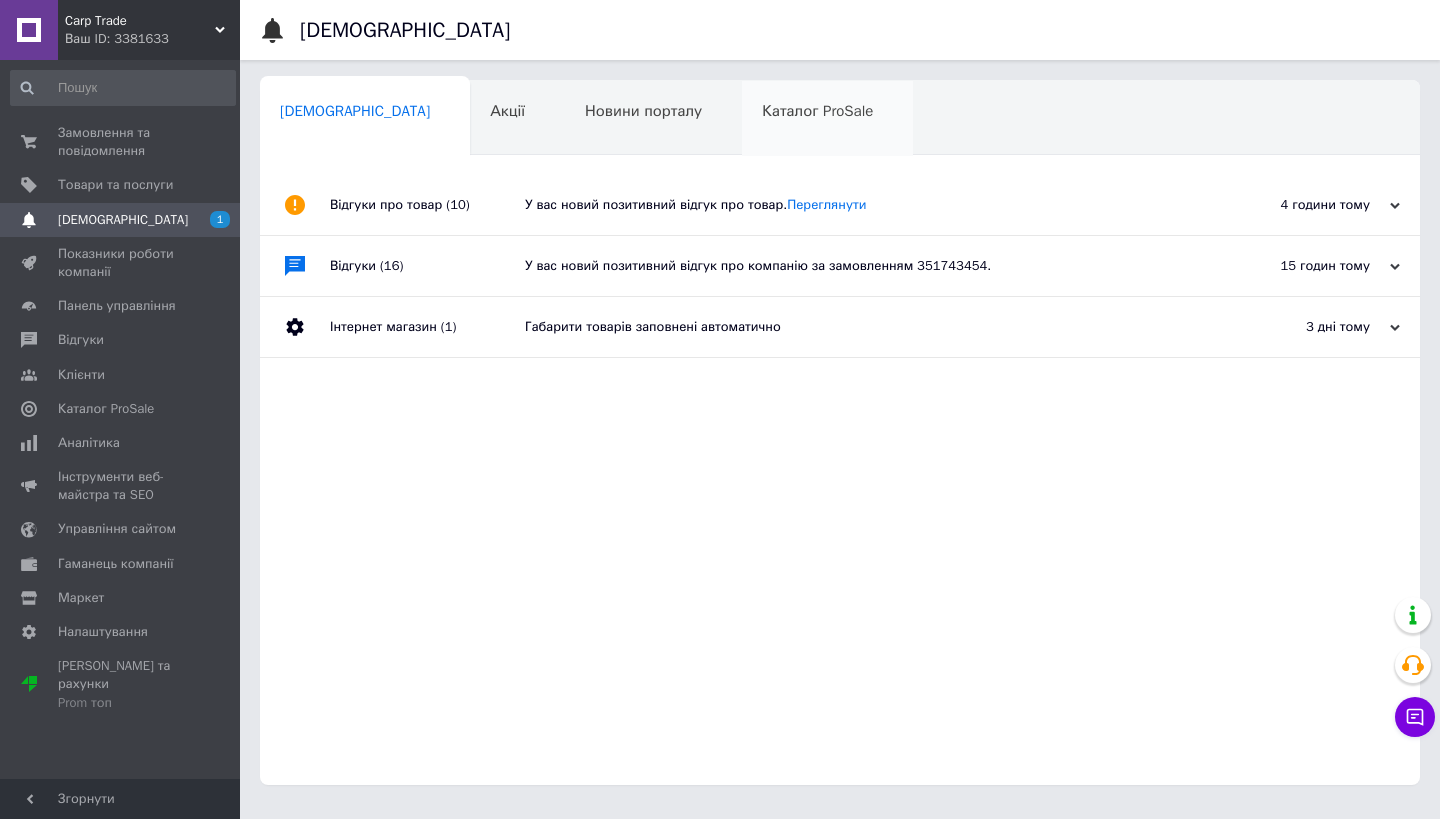 click on "Каталог ProSale" at bounding box center [817, 111] 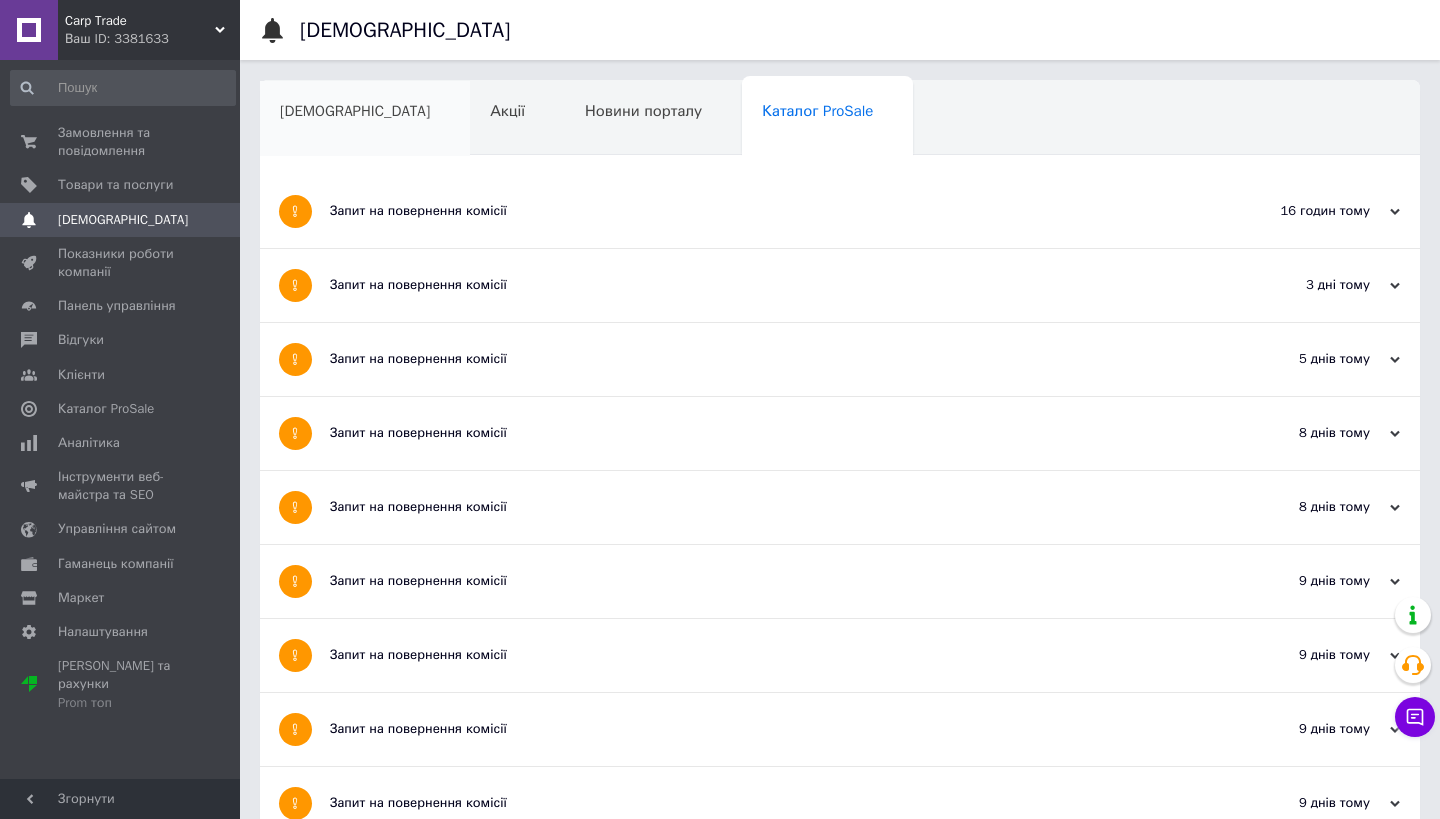 click on "[DEMOGRAPHIC_DATA]" at bounding box center (355, 111) 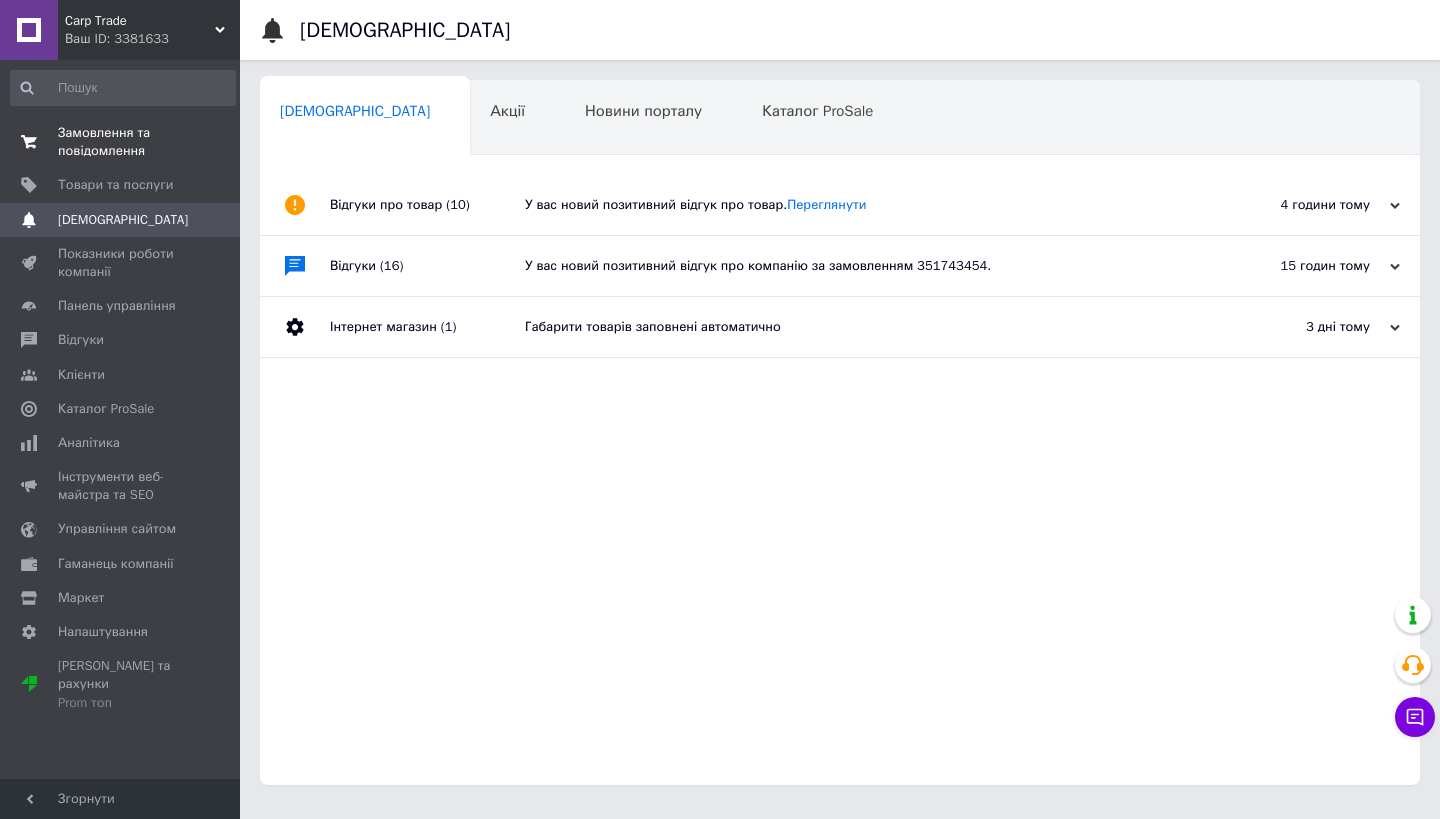 click on "Замовлення та повідомлення 0 0" at bounding box center (123, 142) 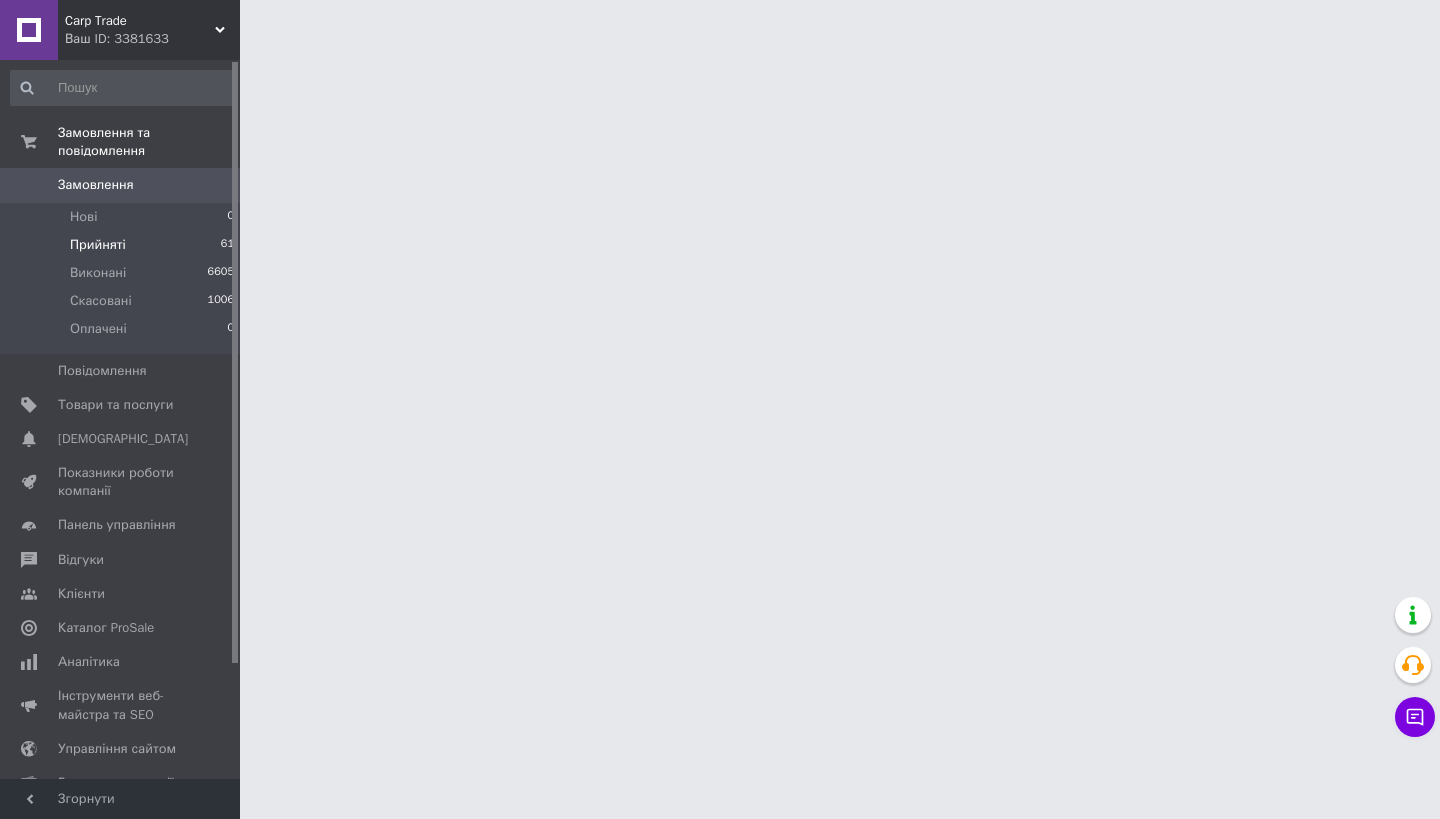 click on "Прийняті 61" at bounding box center (123, 245) 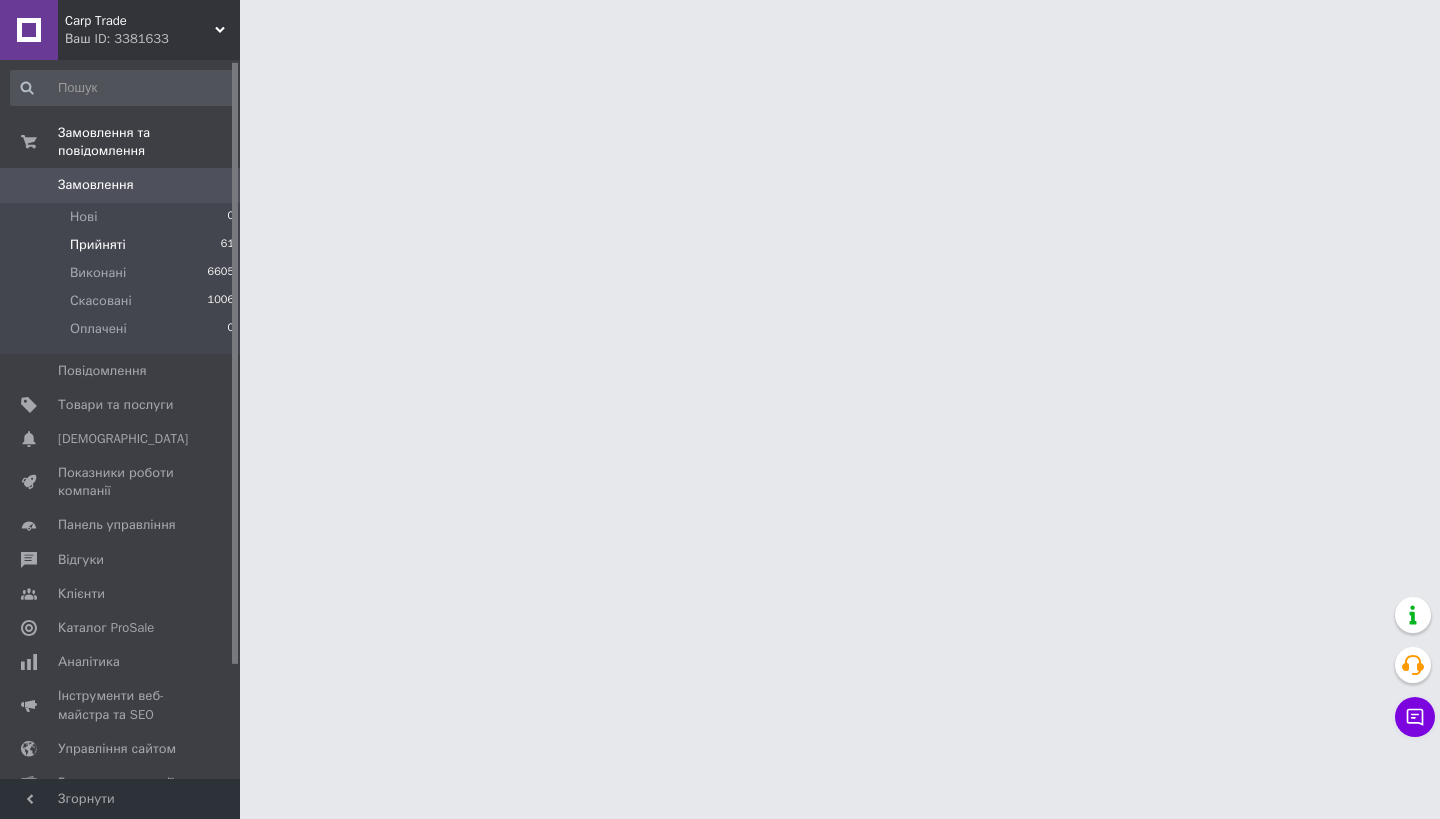 scroll, scrollTop: 1, scrollLeft: 0, axis: vertical 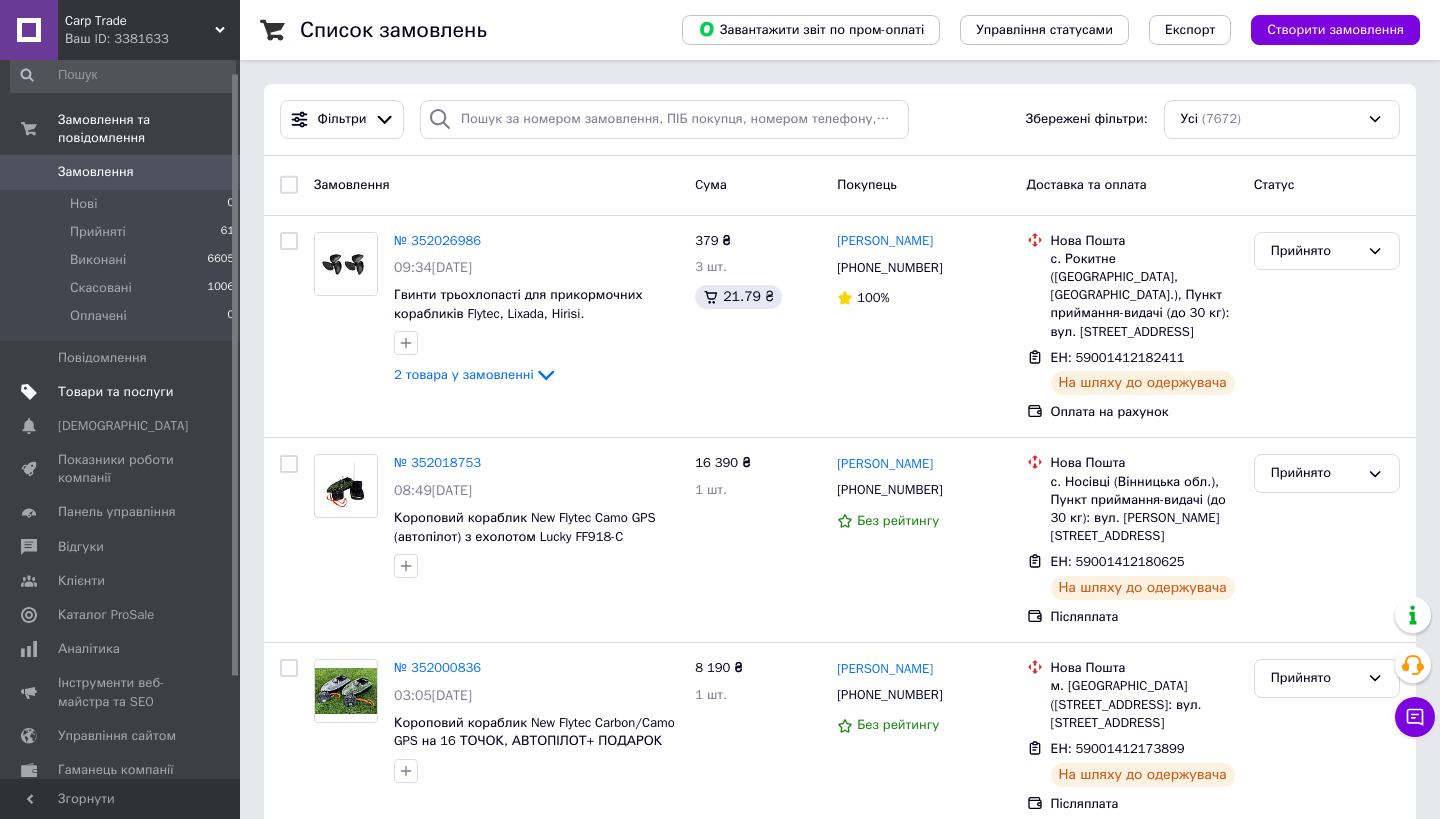 click on "Товари та послуги" at bounding box center [115, 392] 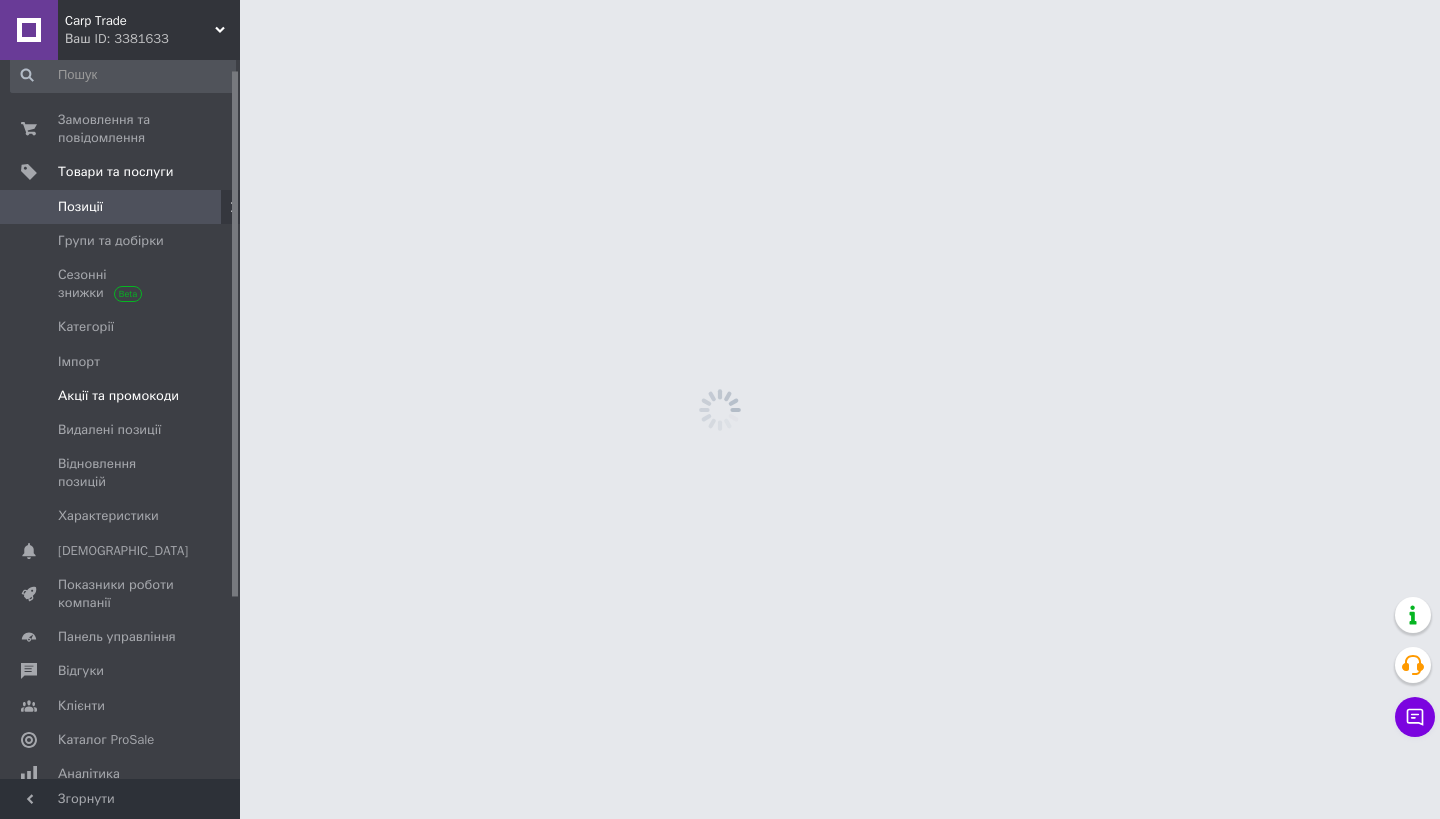 scroll, scrollTop: 14, scrollLeft: 0, axis: vertical 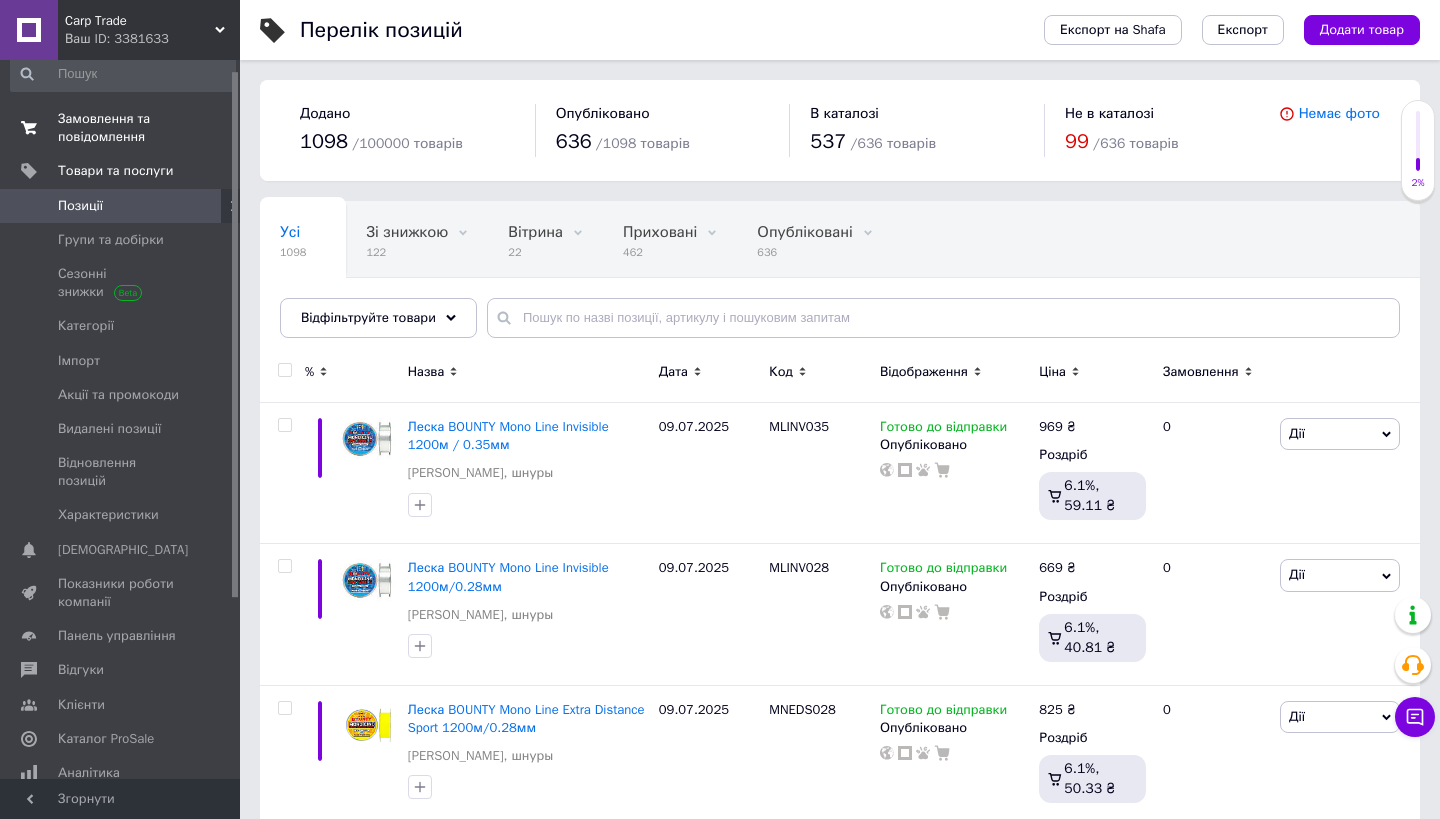 click on "Замовлення та повідомлення" at bounding box center (121, 128) 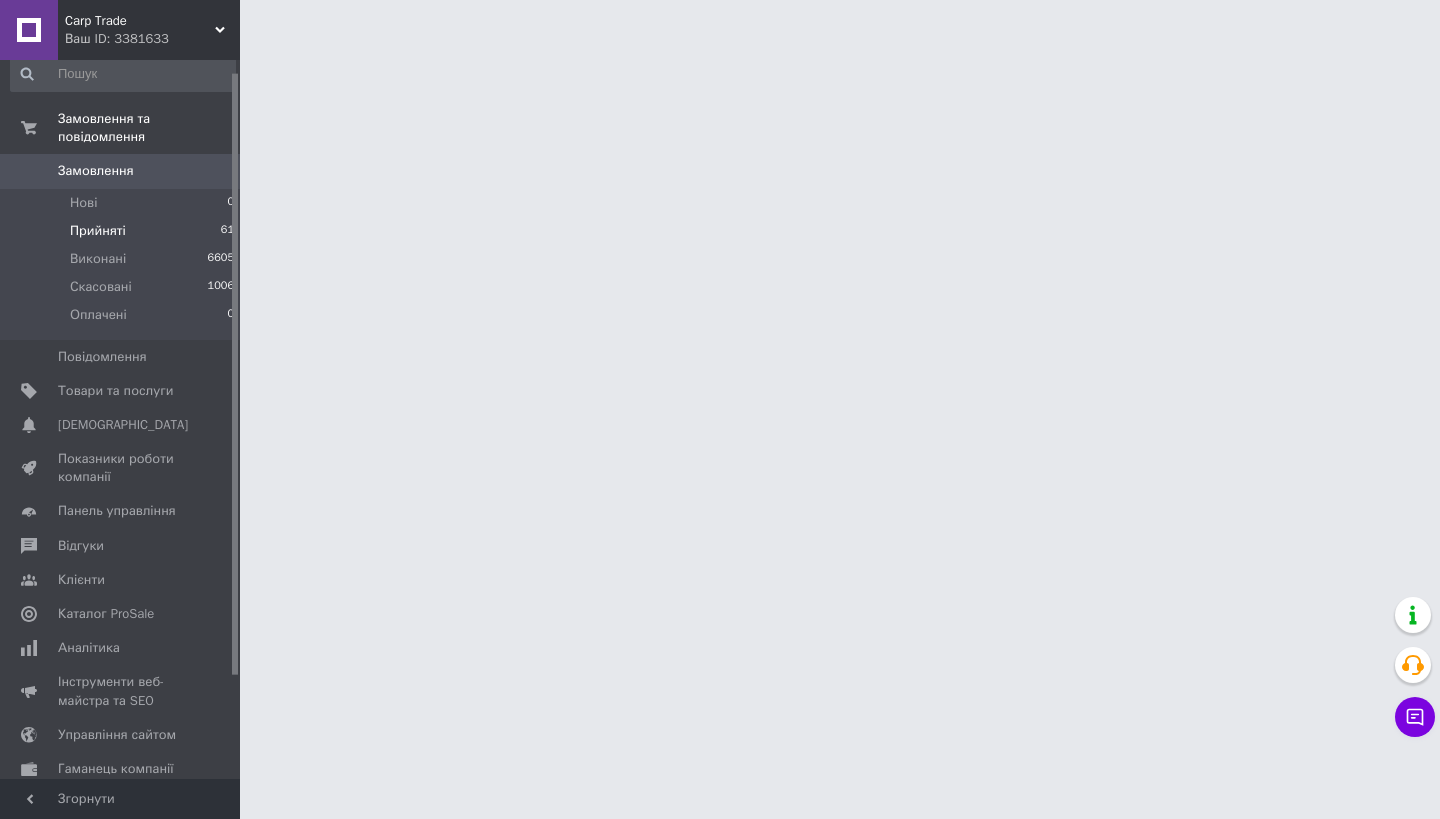 click on "Прийняті" at bounding box center [98, 231] 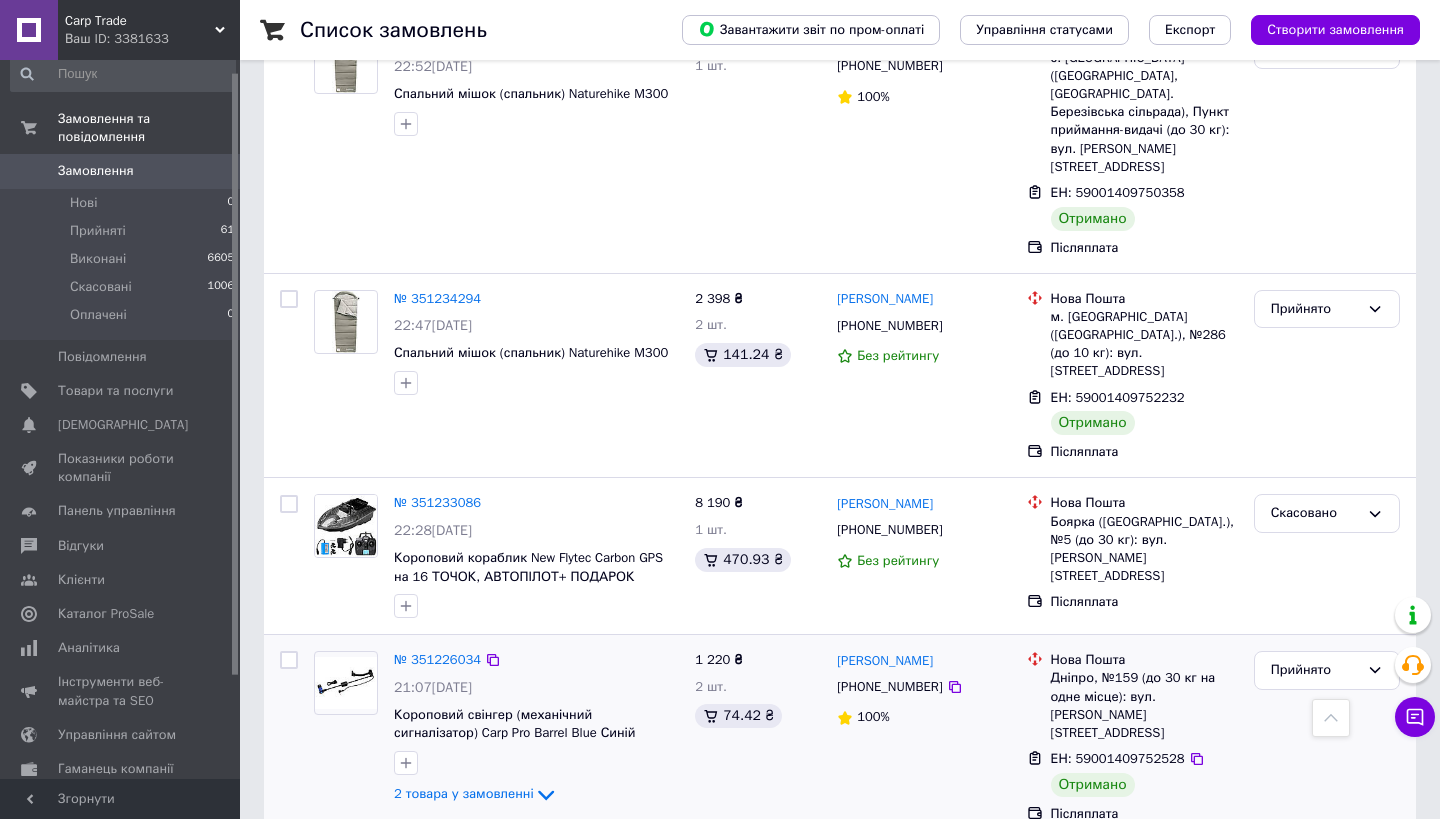 scroll, scrollTop: 10966, scrollLeft: 0, axis: vertical 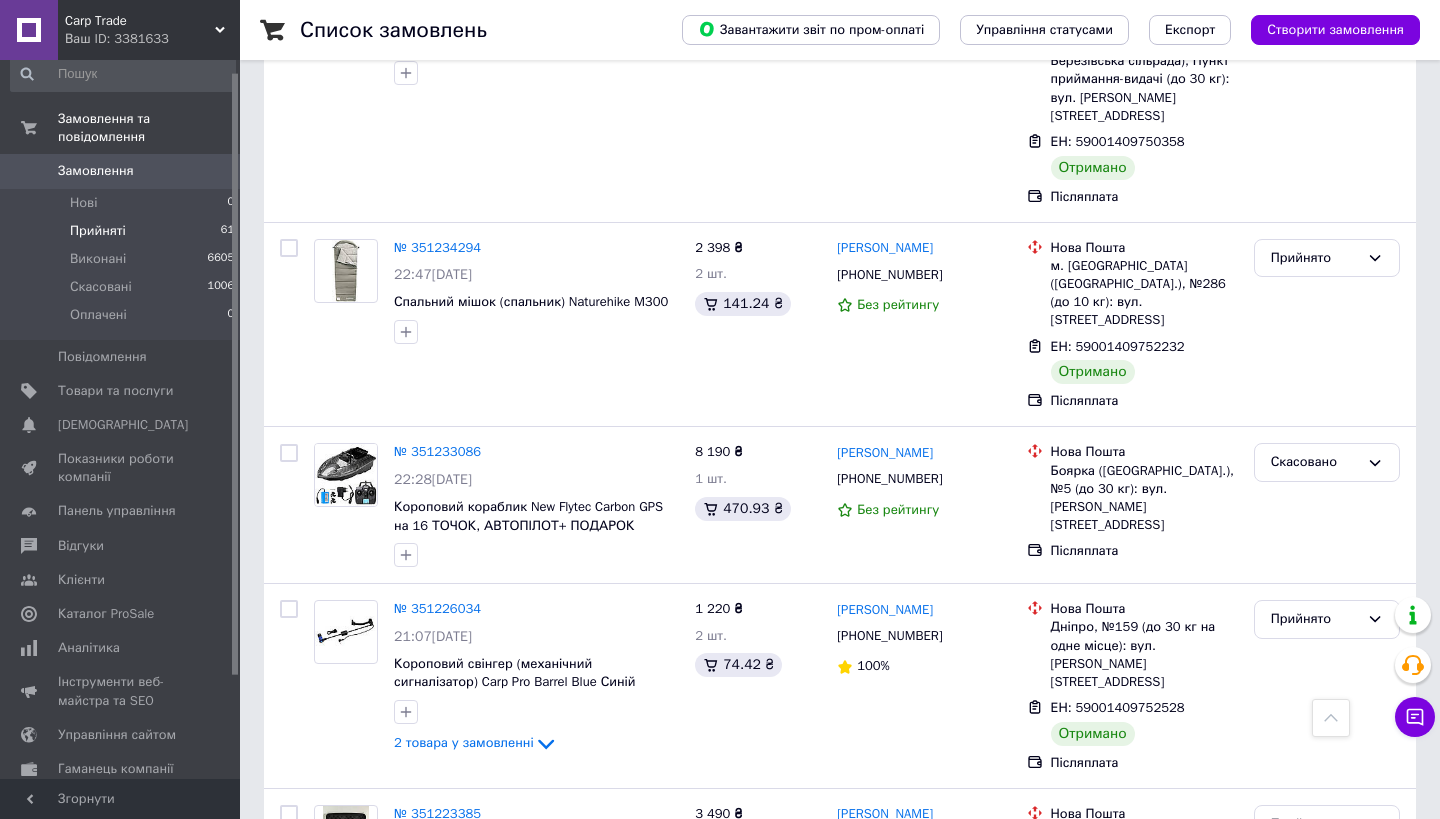 click on "Прийняті 61" at bounding box center [123, 231] 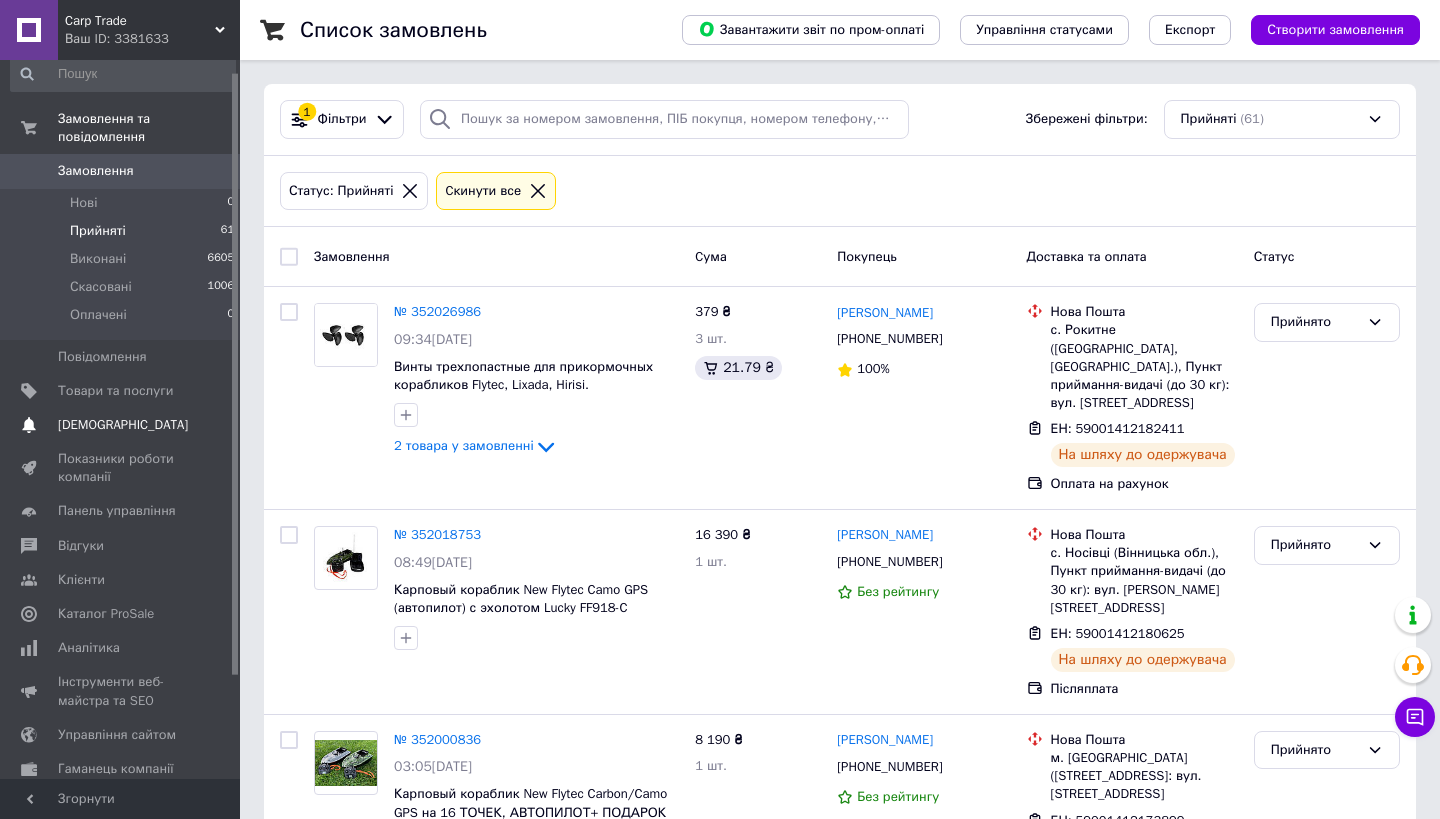 scroll, scrollTop: 0, scrollLeft: 0, axis: both 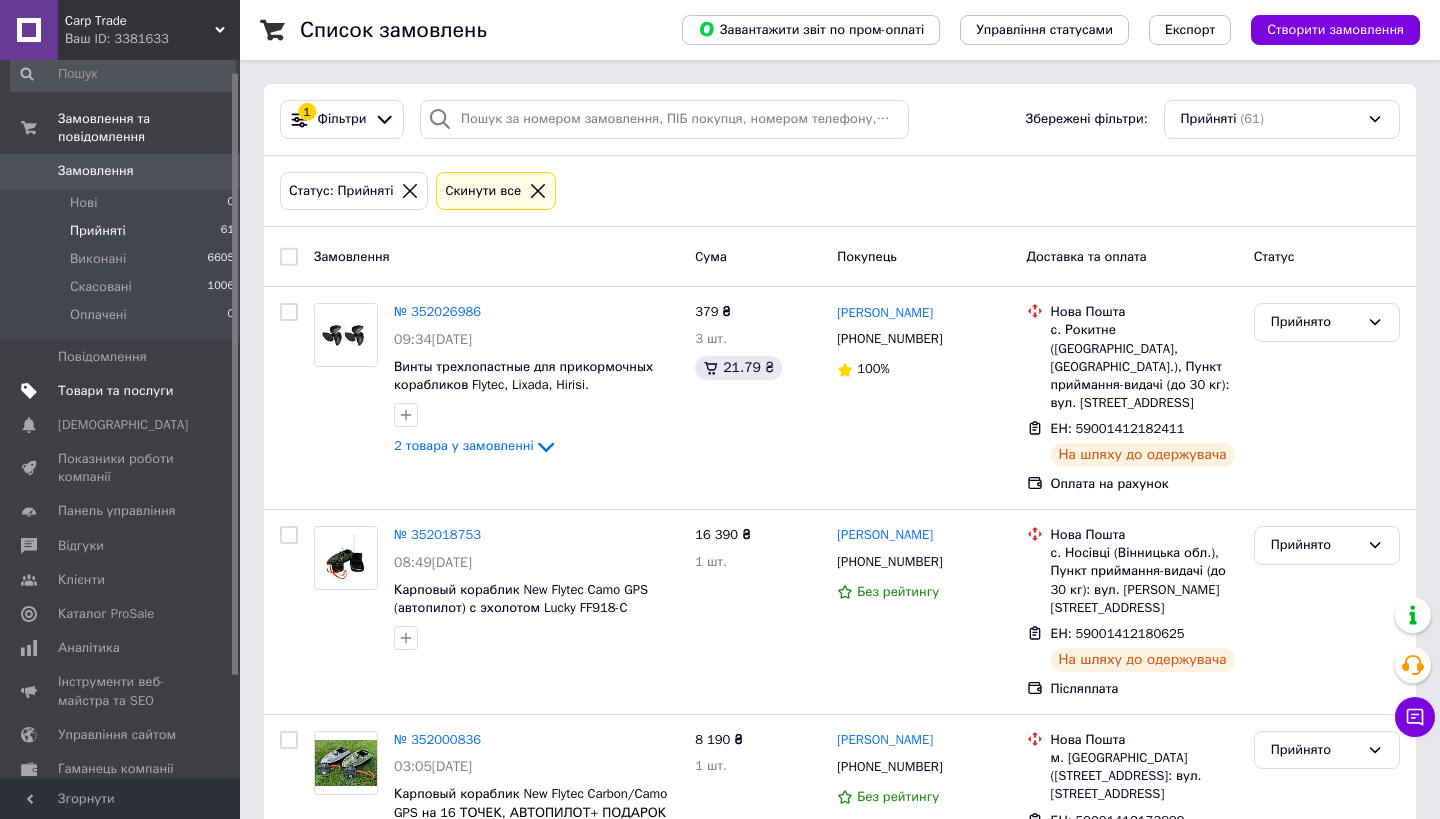 click on "Товари та послуги" at bounding box center (115, 391) 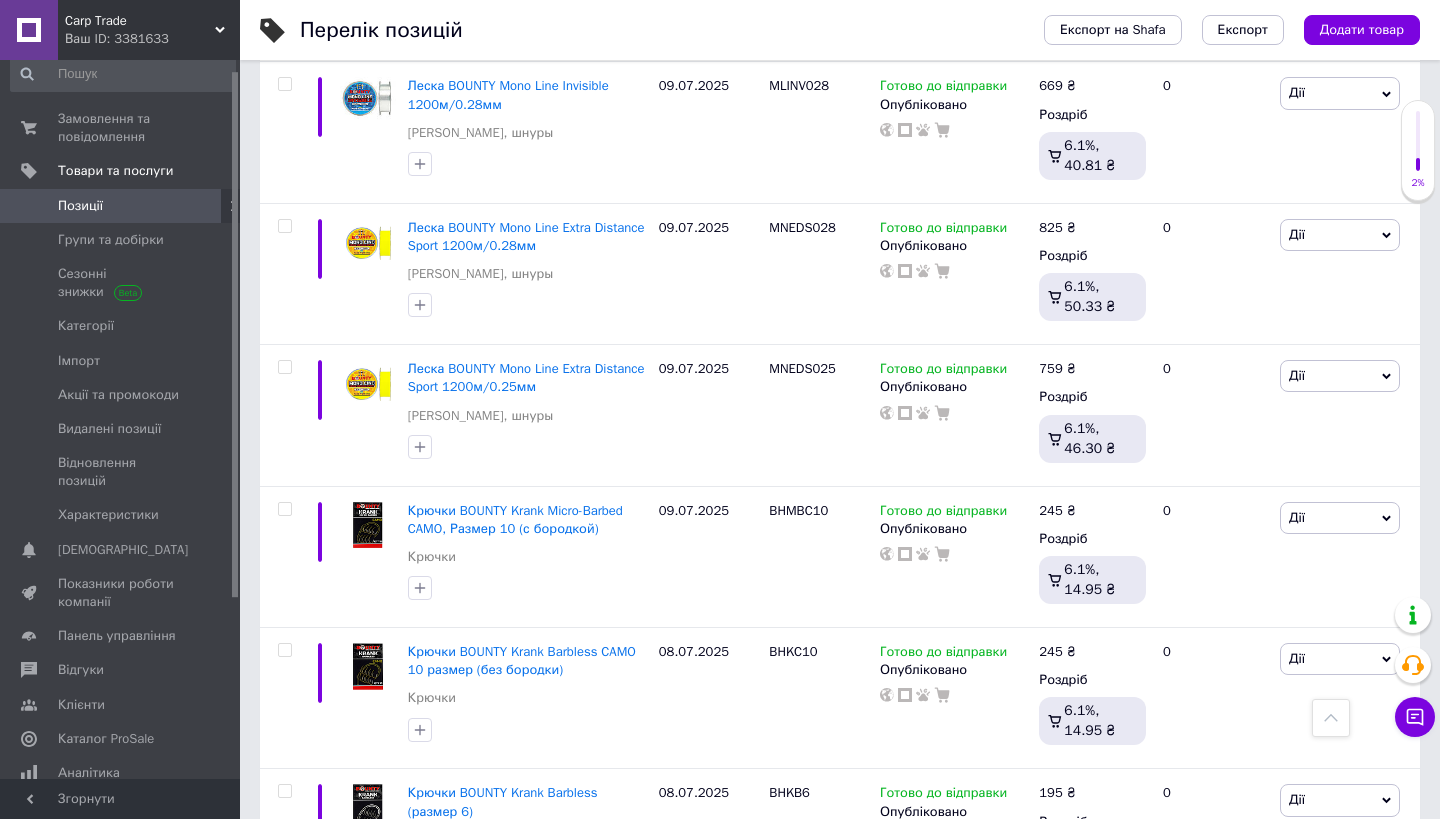 scroll, scrollTop: 486, scrollLeft: 0, axis: vertical 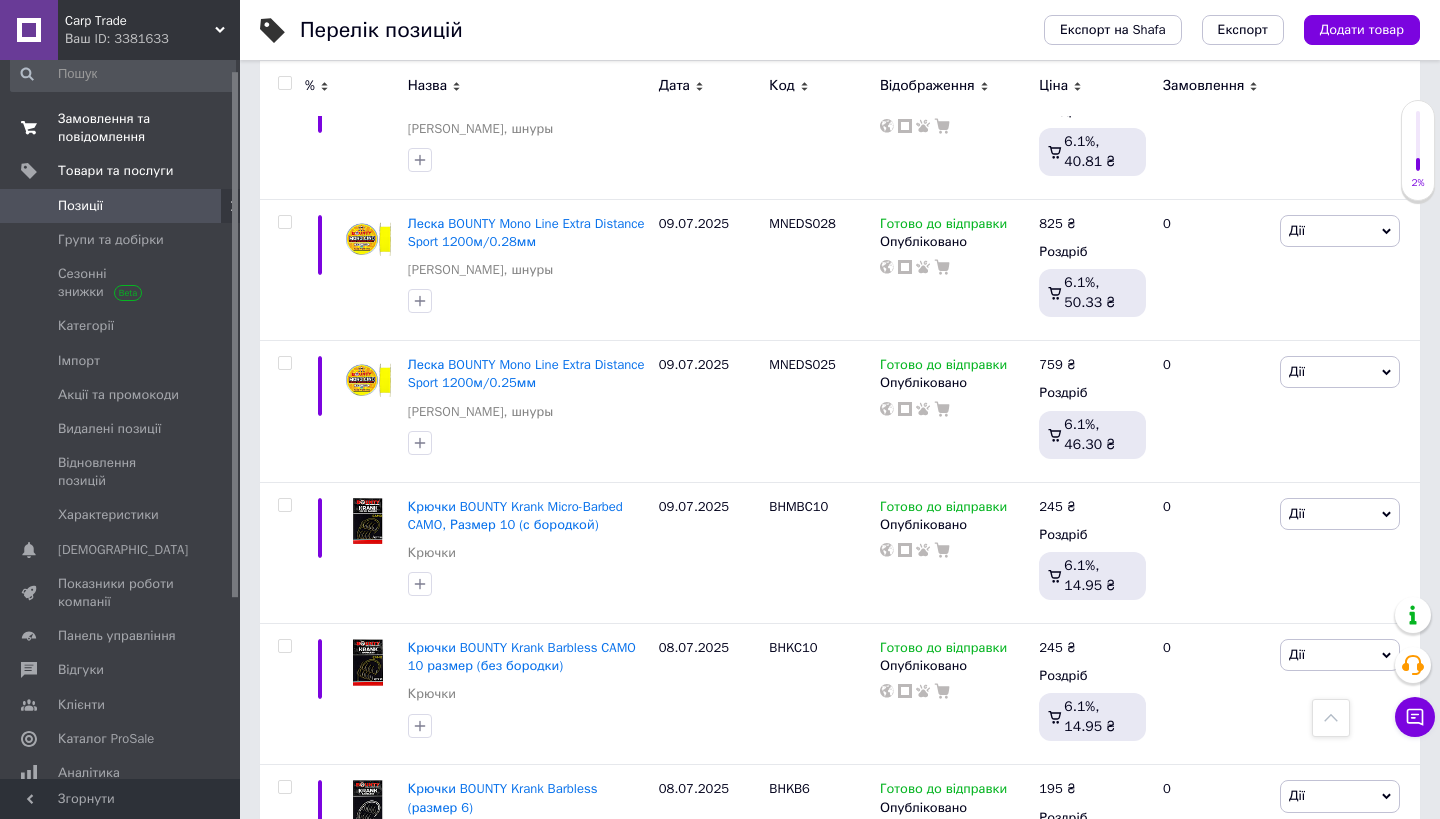 click on "Замовлення та повідомлення" at bounding box center [121, 128] 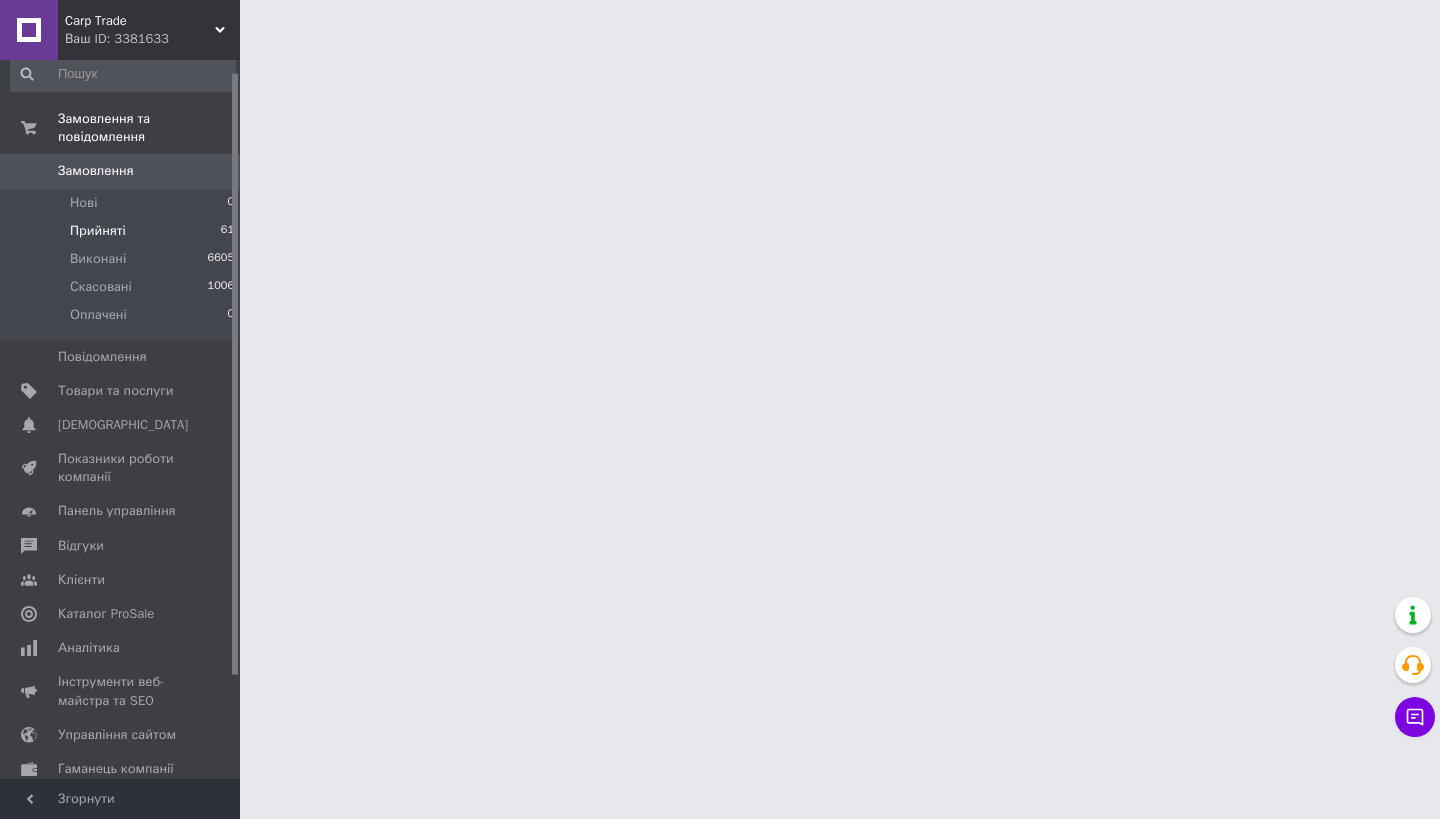 click on "Прийняті 61" at bounding box center (123, 231) 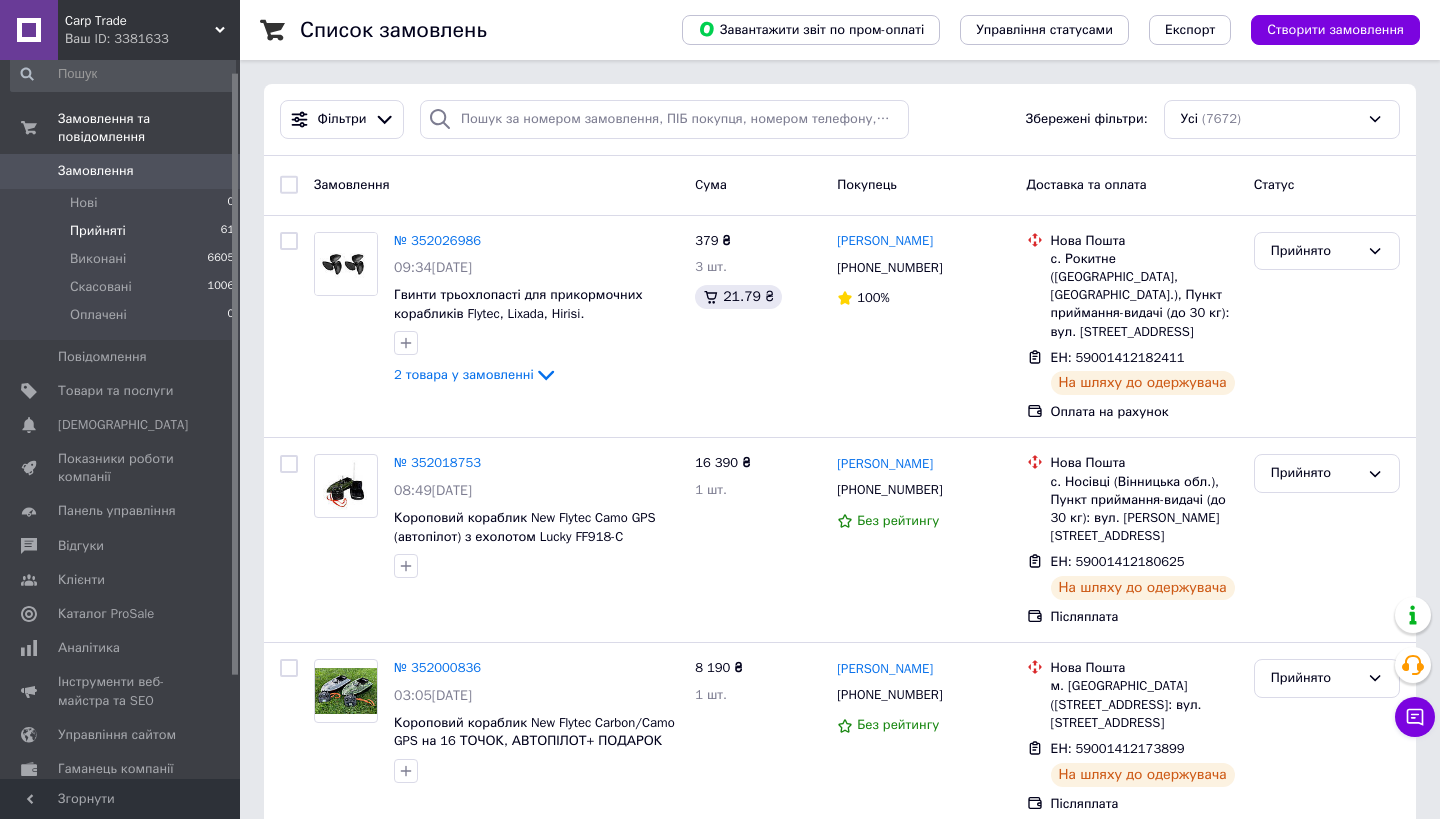 click on "Прийняті" at bounding box center [98, 231] 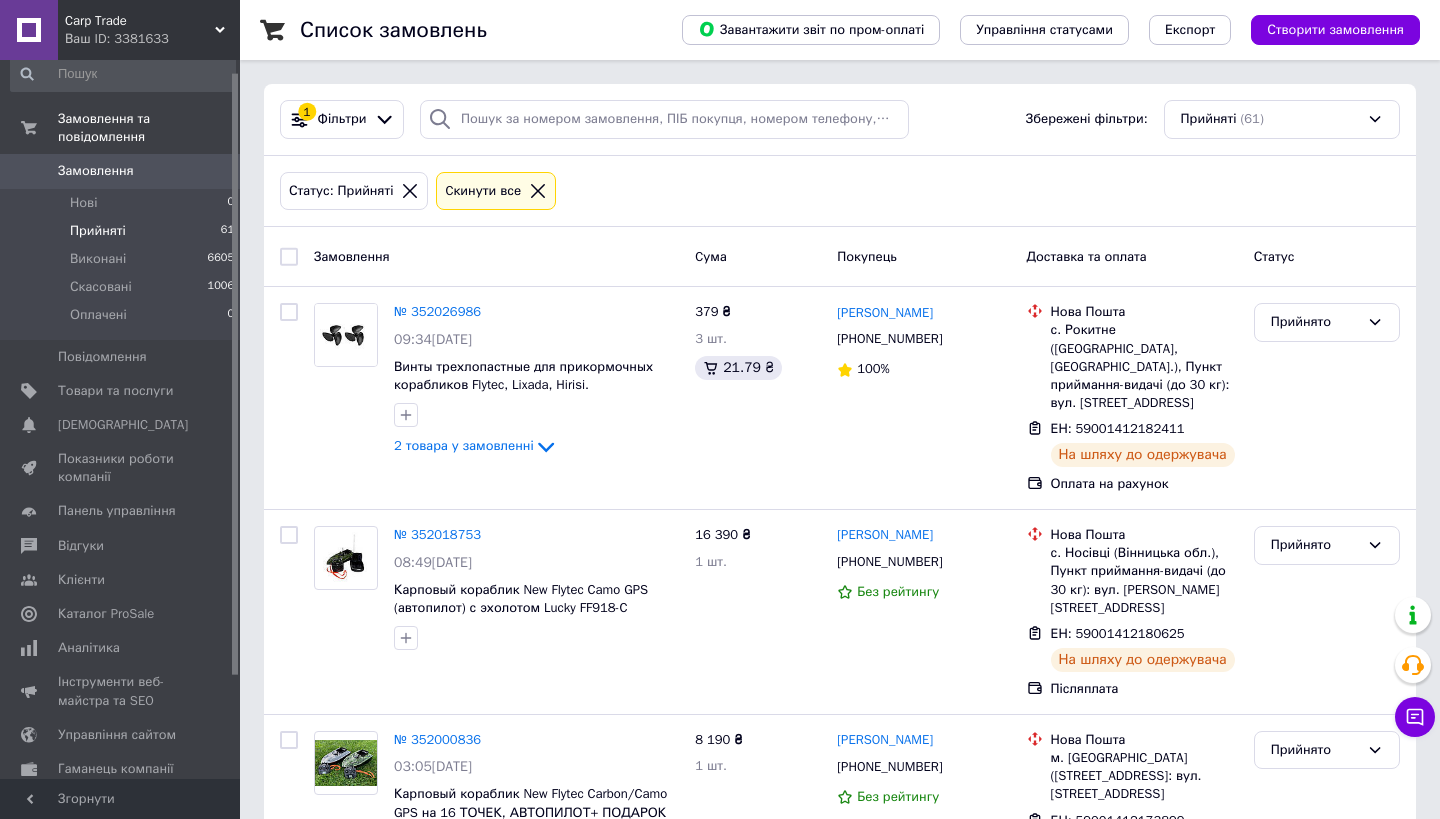 scroll, scrollTop: 0, scrollLeft: 0, axis: both 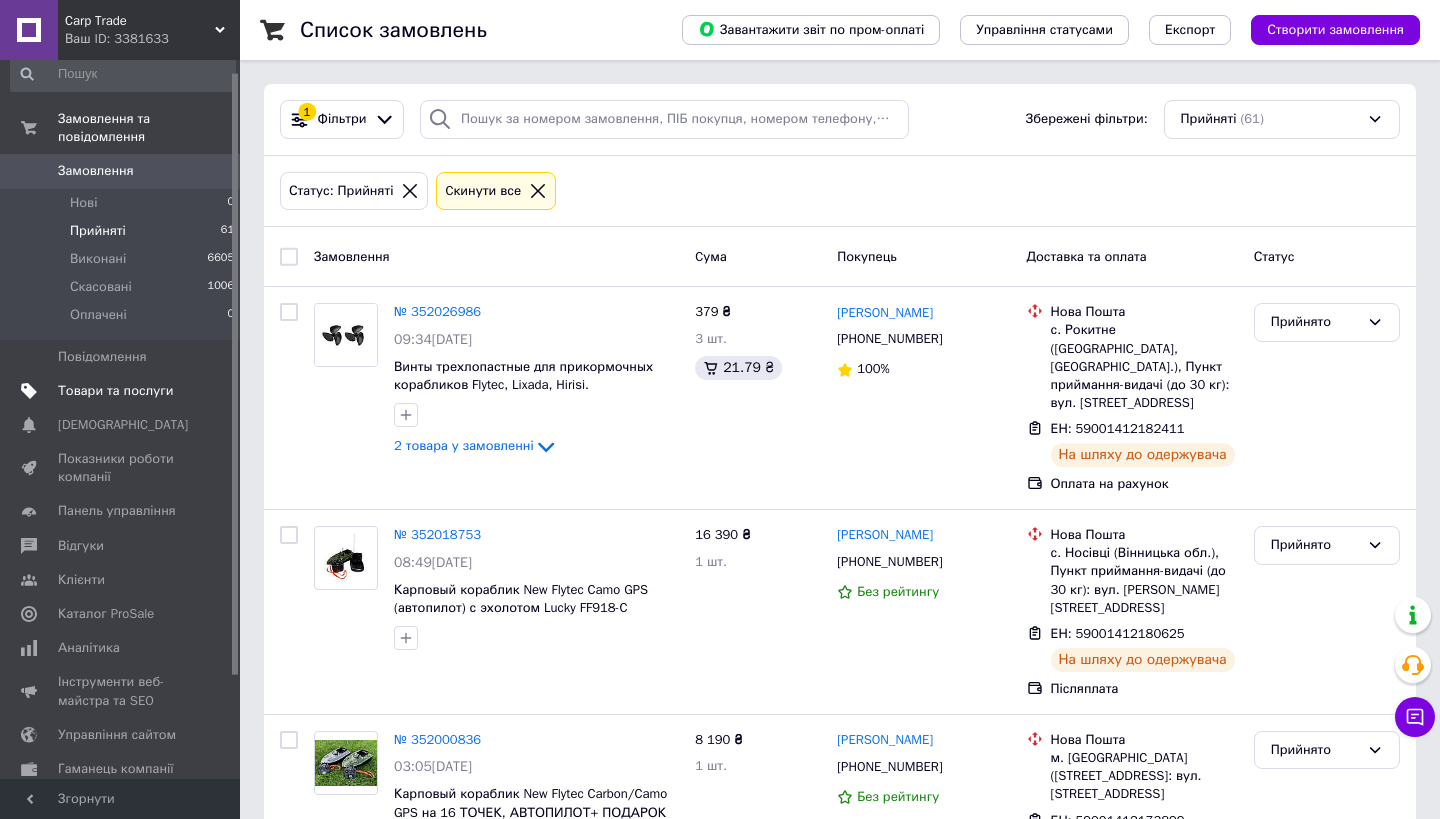 click on "Товари та послуги" at bounding box center (123, 391) 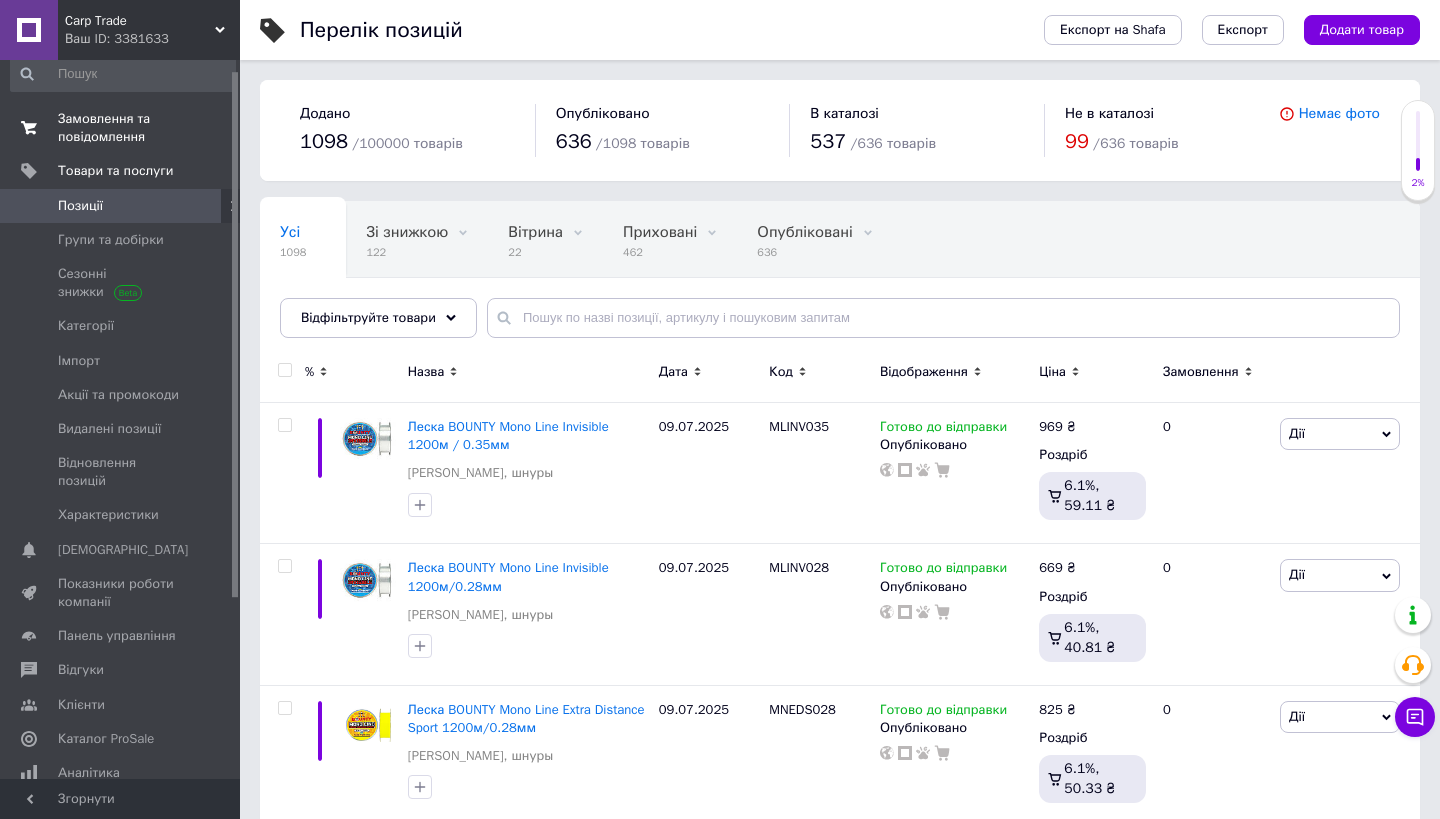 click on "Замовлення та повідомлення" at bounding box center [121, 128] 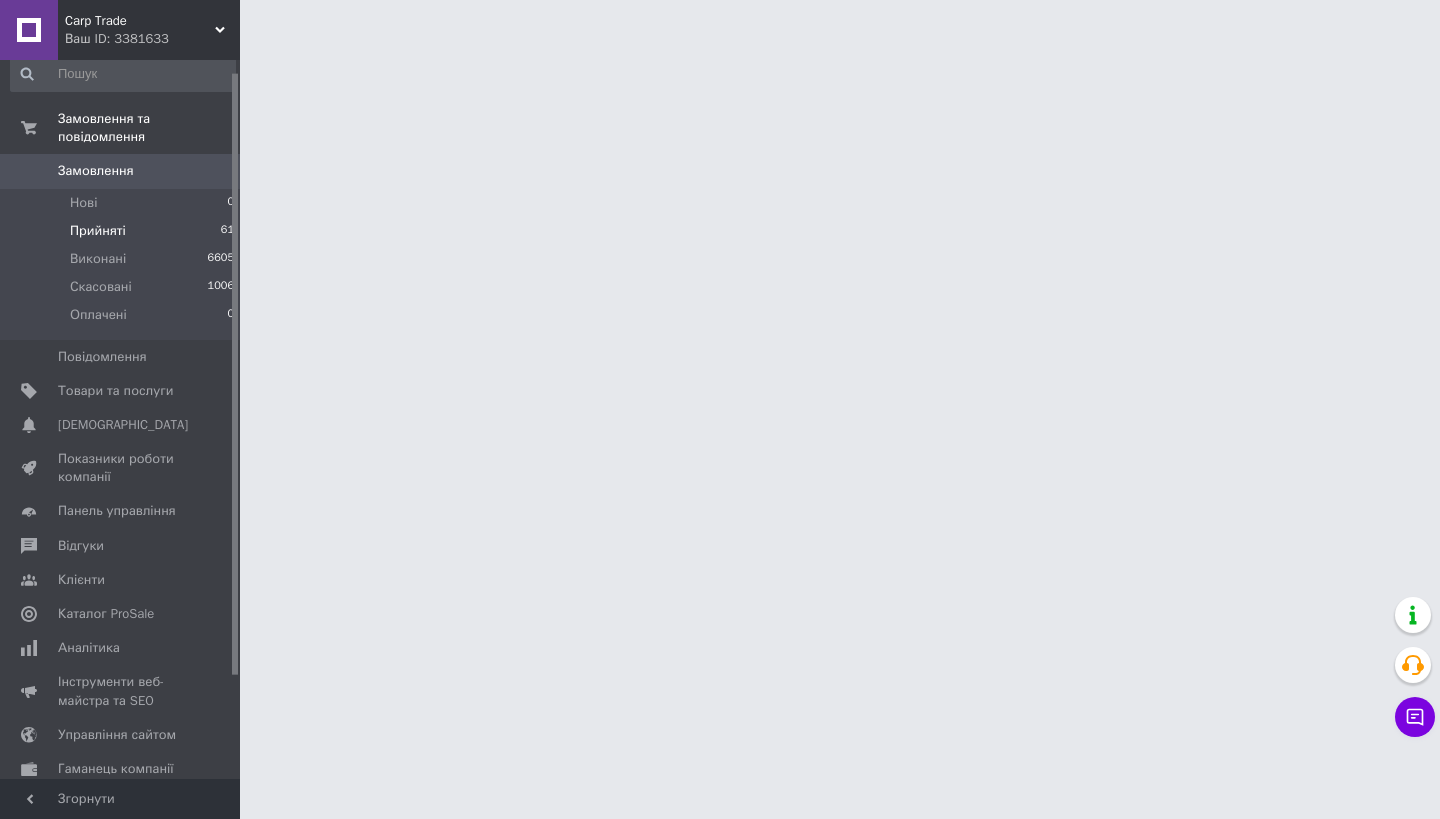 click on "Прийняті" at bounding box center (98, 231) 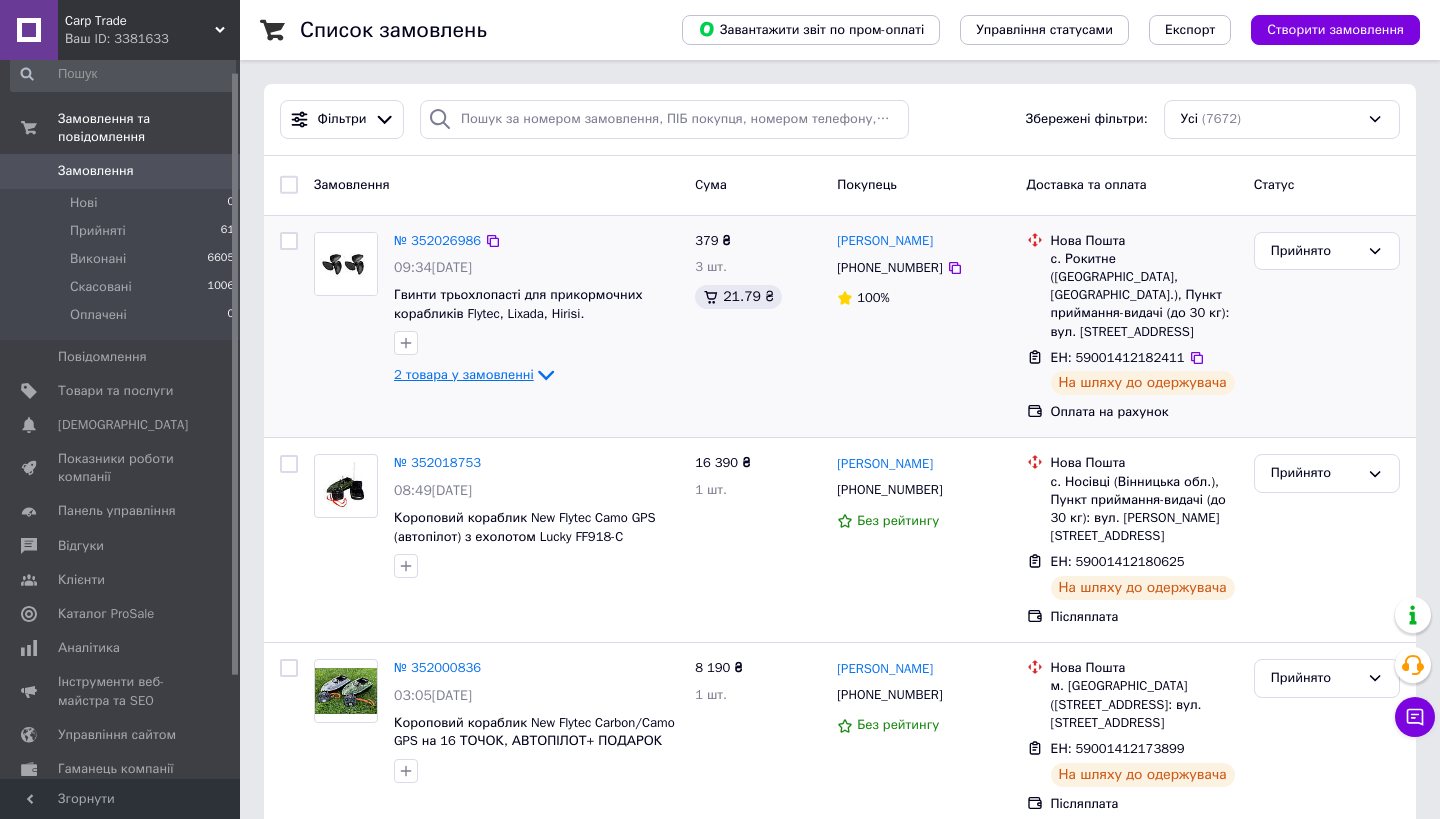 drag, startPoint x: 556, startPoint y: 380, endPoint x: 545, endPoint y: 378, distance: 11.18034 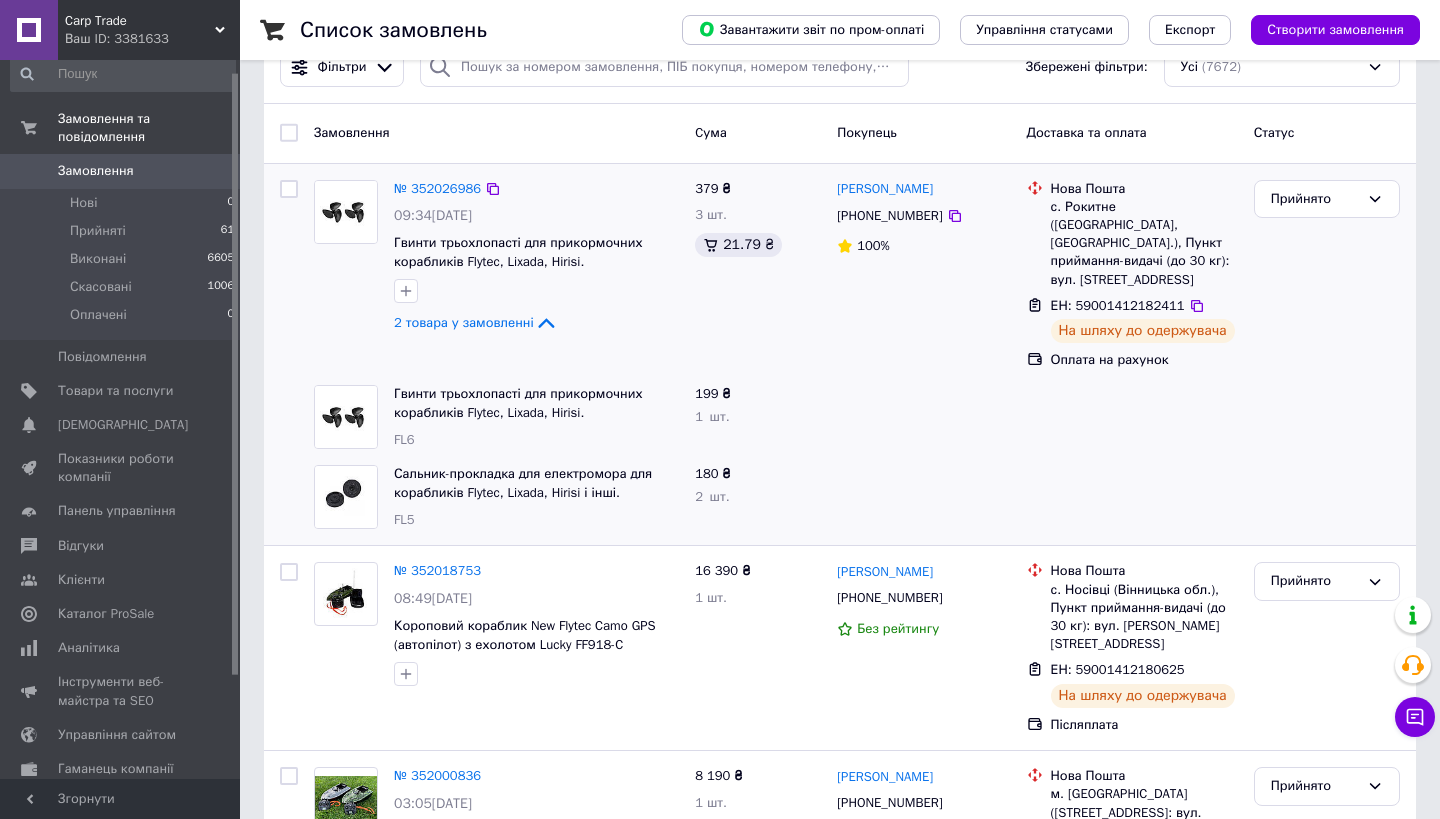 scroll, scrollTop: 53, scrollLeft: 0, axis: vertical 